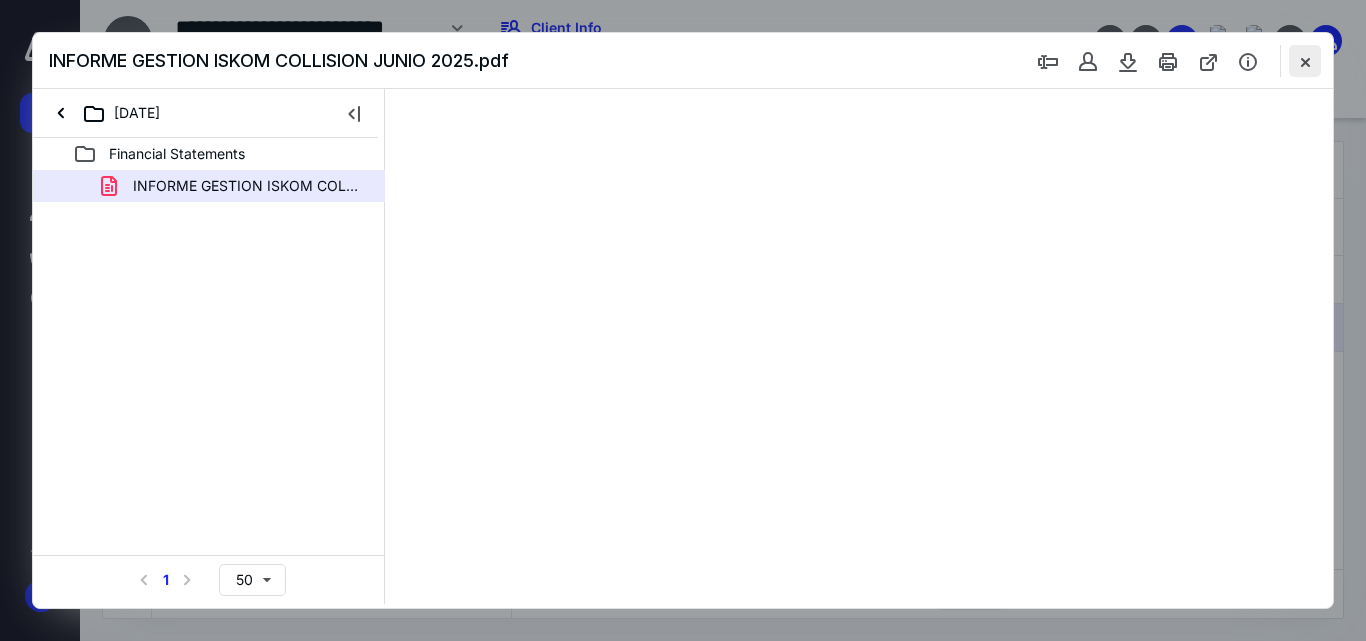 scroll, scrollTop: 0, scrollLeft: 0, axis: both 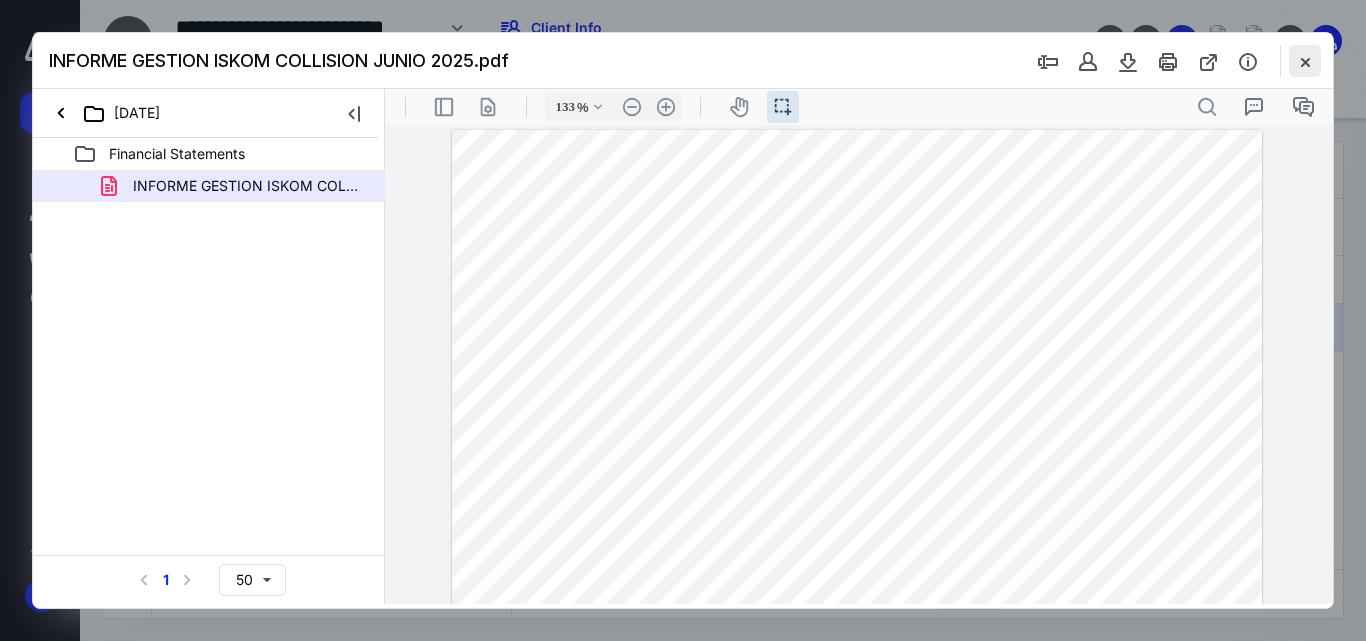 click at bounding box center [1305, 61] 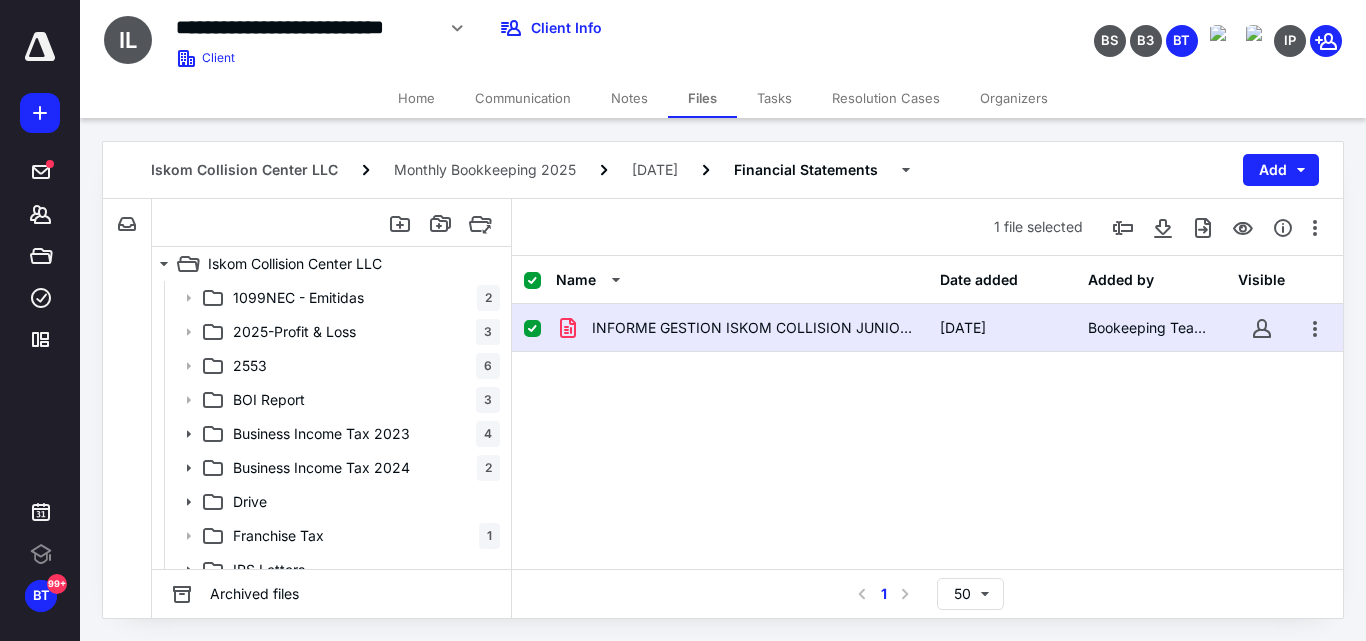 scroll, scrollTop: 0, scrollLeft: 0, axis: both 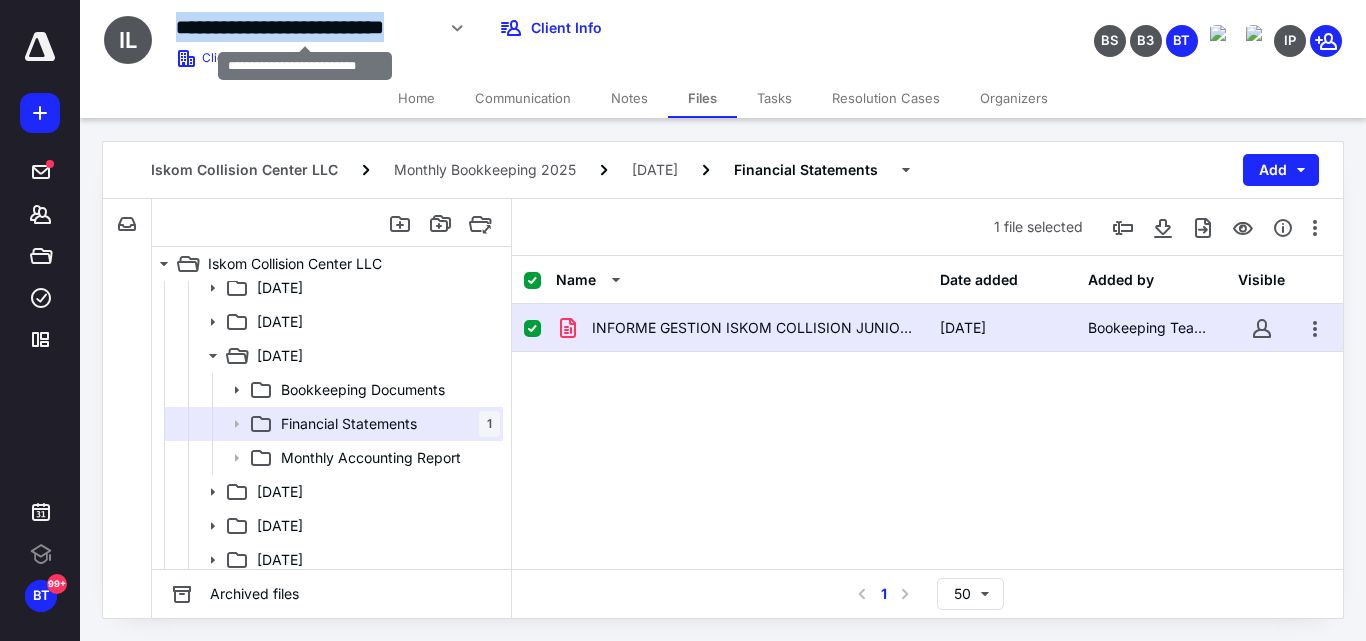 drag, startPoint x: 176, startPoint y: 21, endPoint x: 426, endPoint y: 35, distance: 250.3917 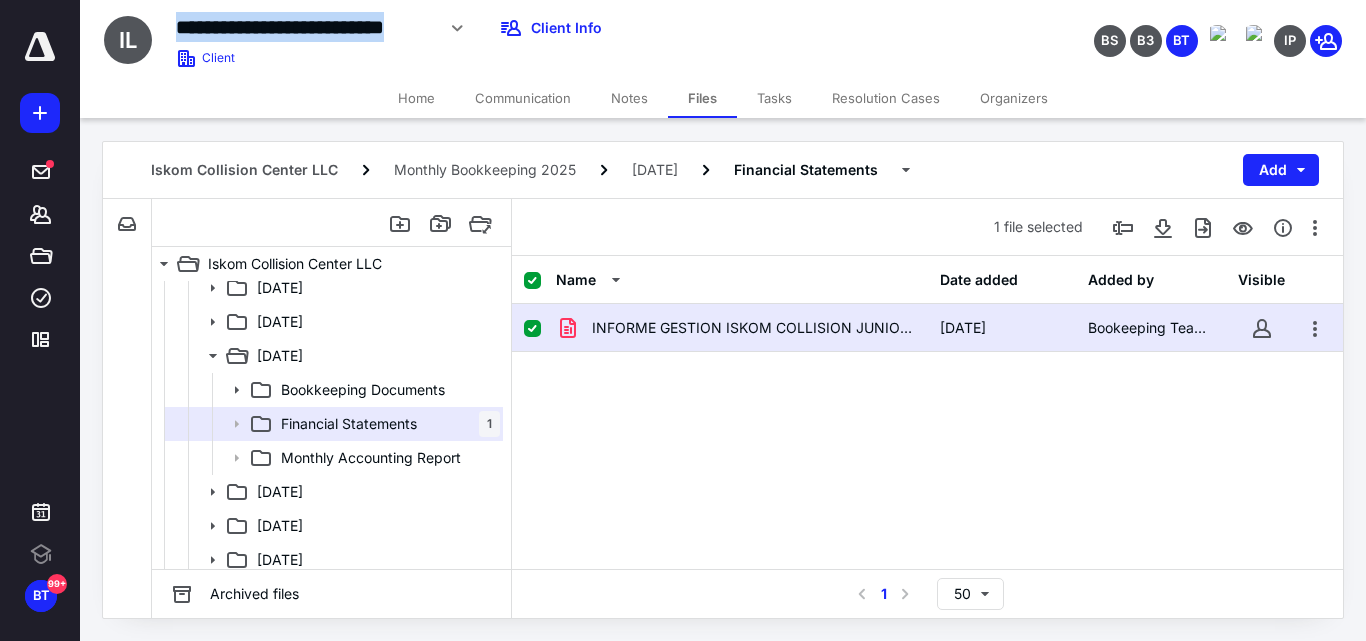 copy on "**********" 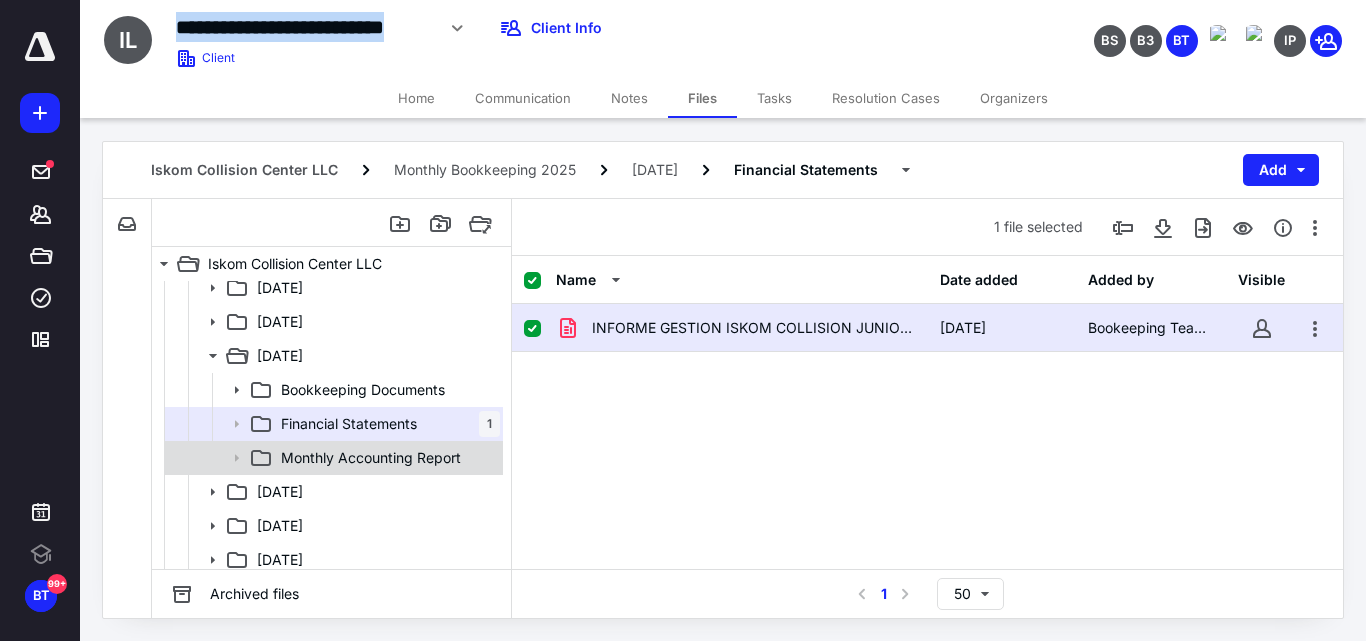 click on "Monthly Accounting Report" at bounding box center [371, 458] 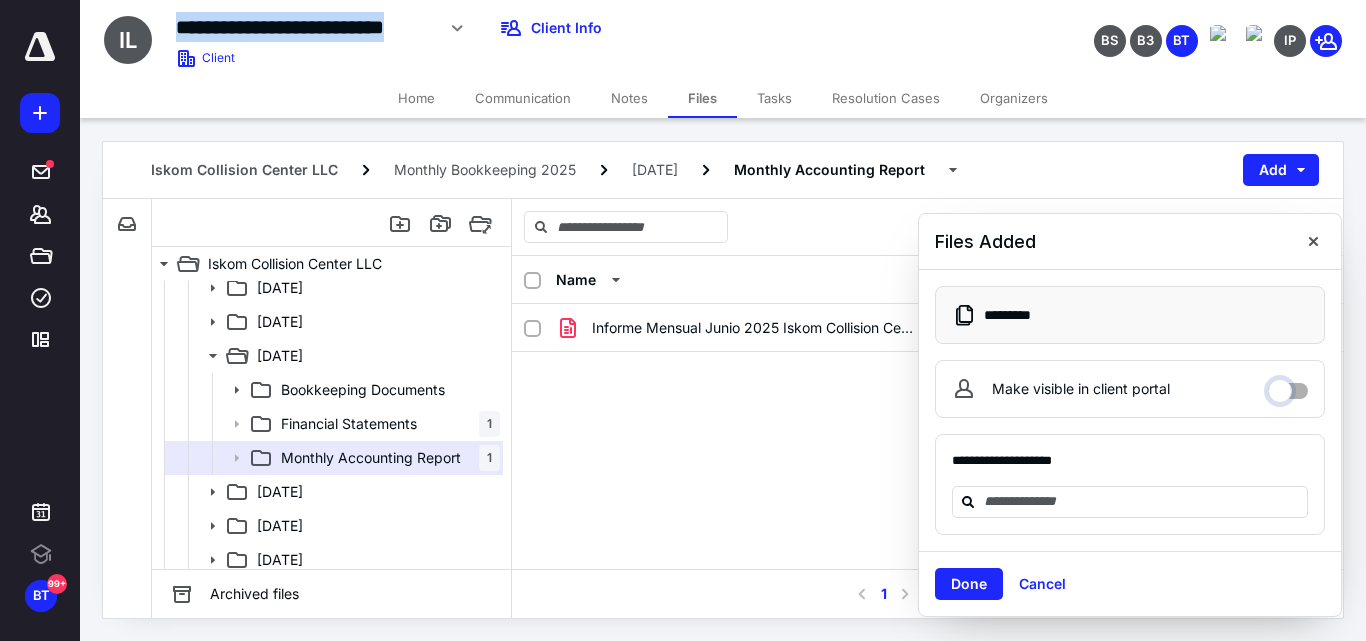 click on "Make visible in client portal" at bounding box center (1288, 386) 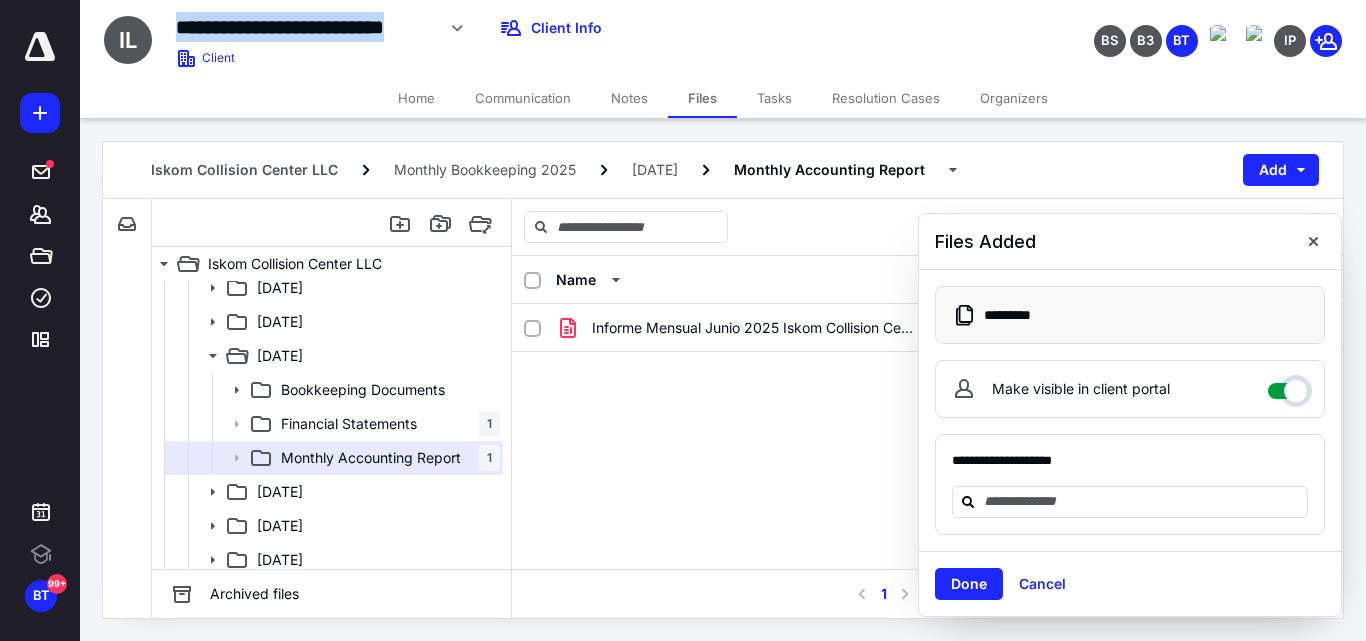 checkbox on "****" 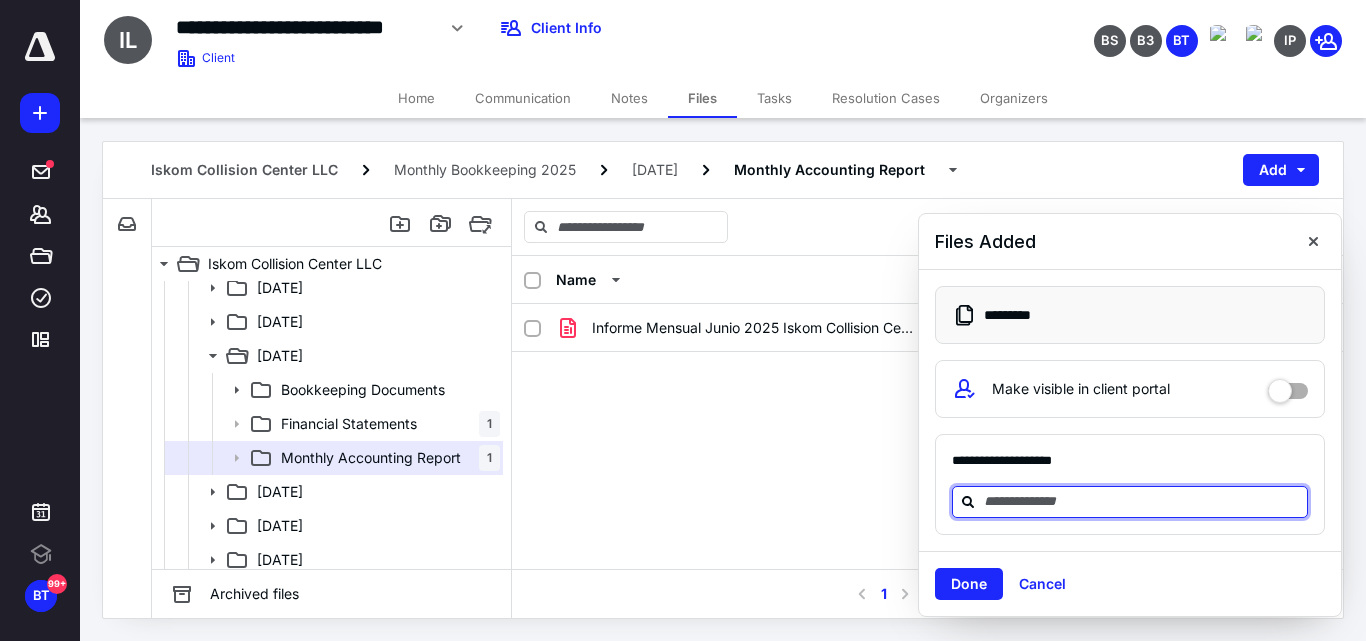 click at bounding box center (1142, 501) 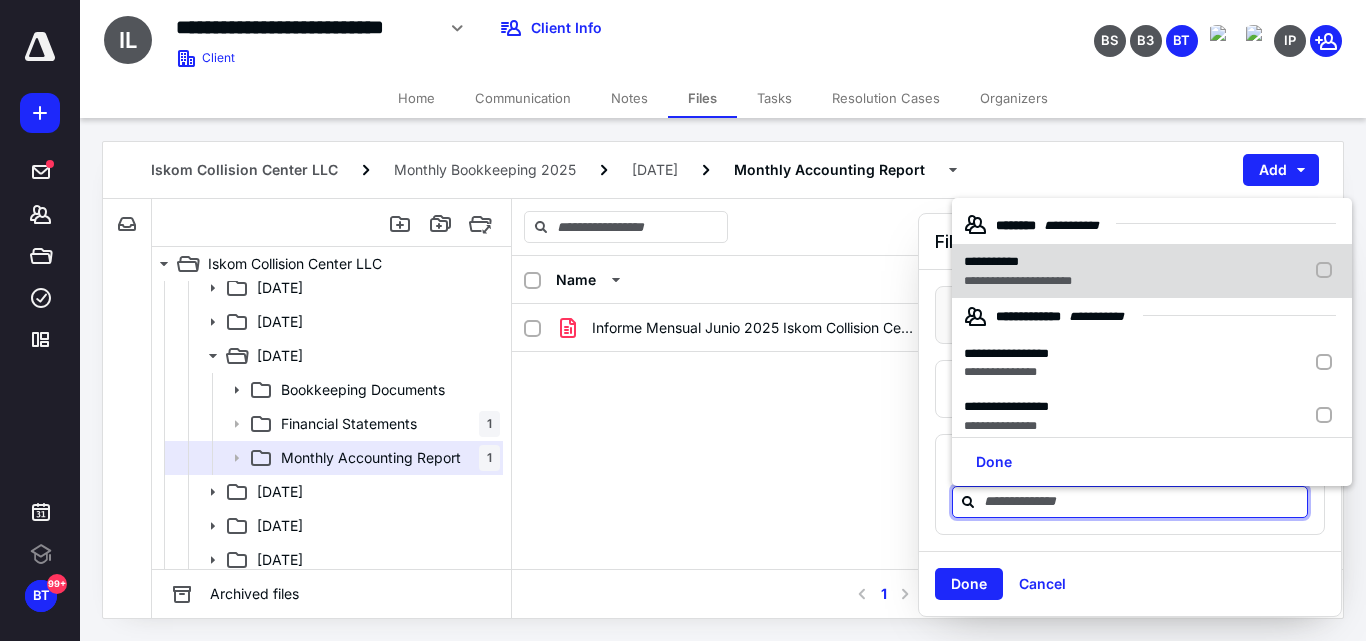 click on "**********" at bounding box center (1018, 262) 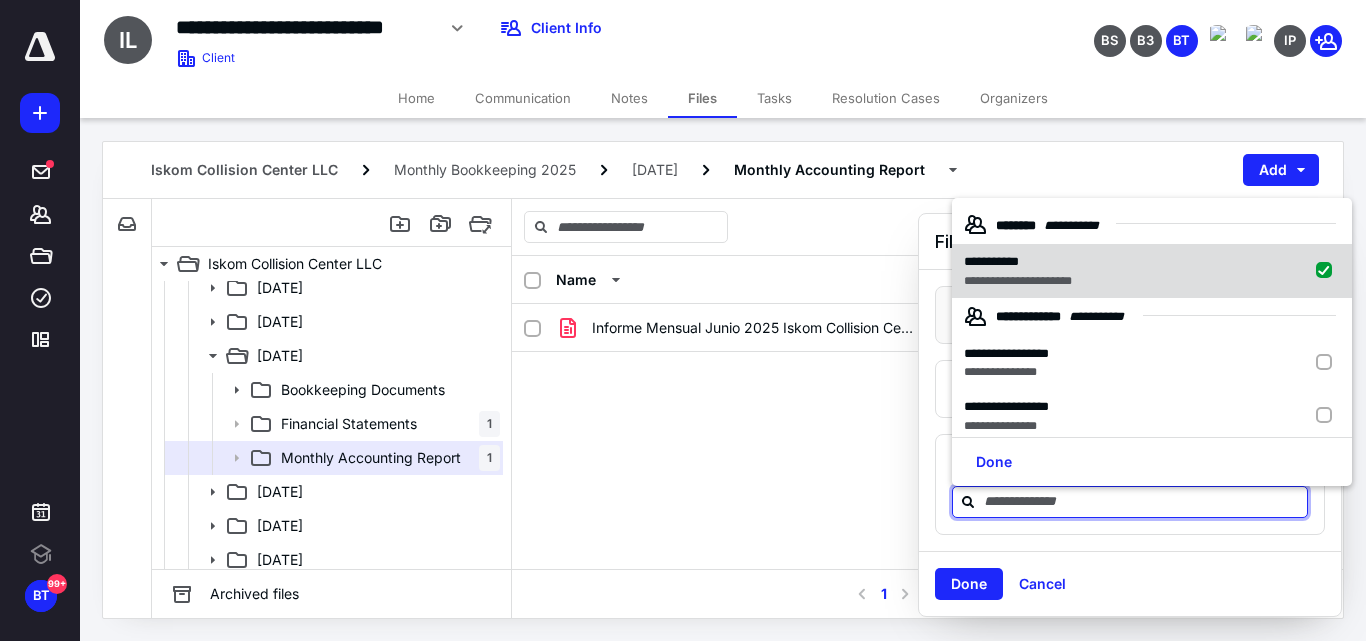 checkbox on "true" 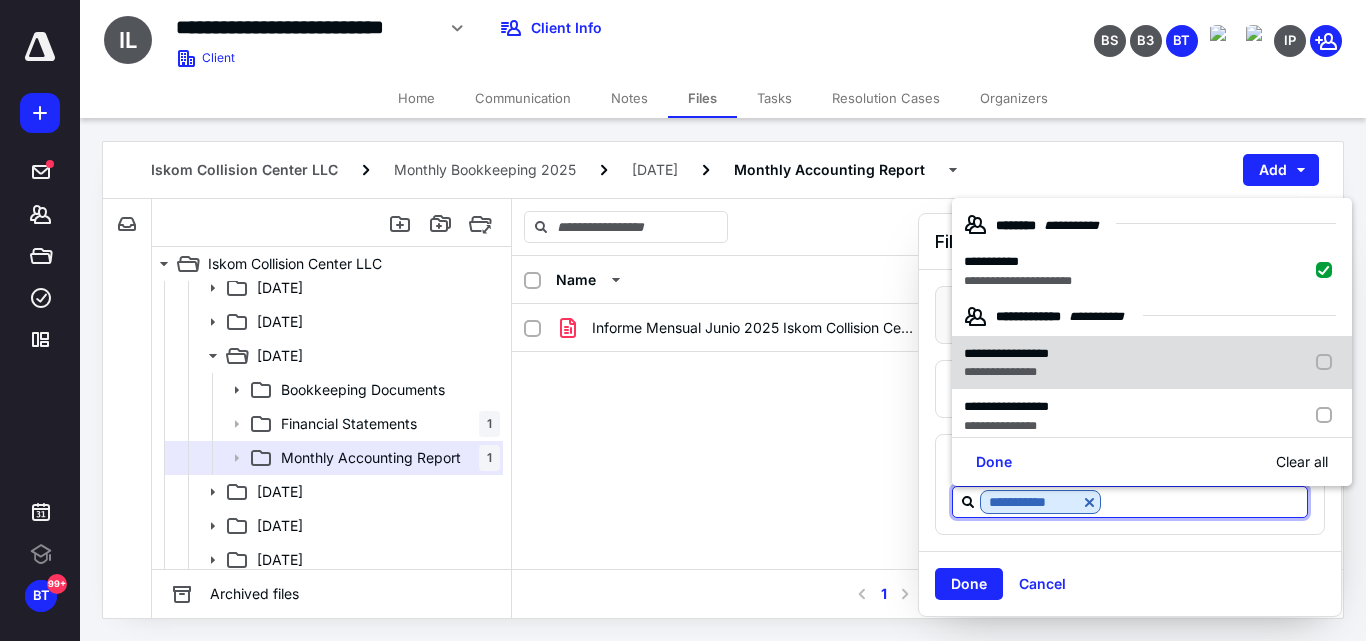 click on "**********" at bounding box center (1010, 363) 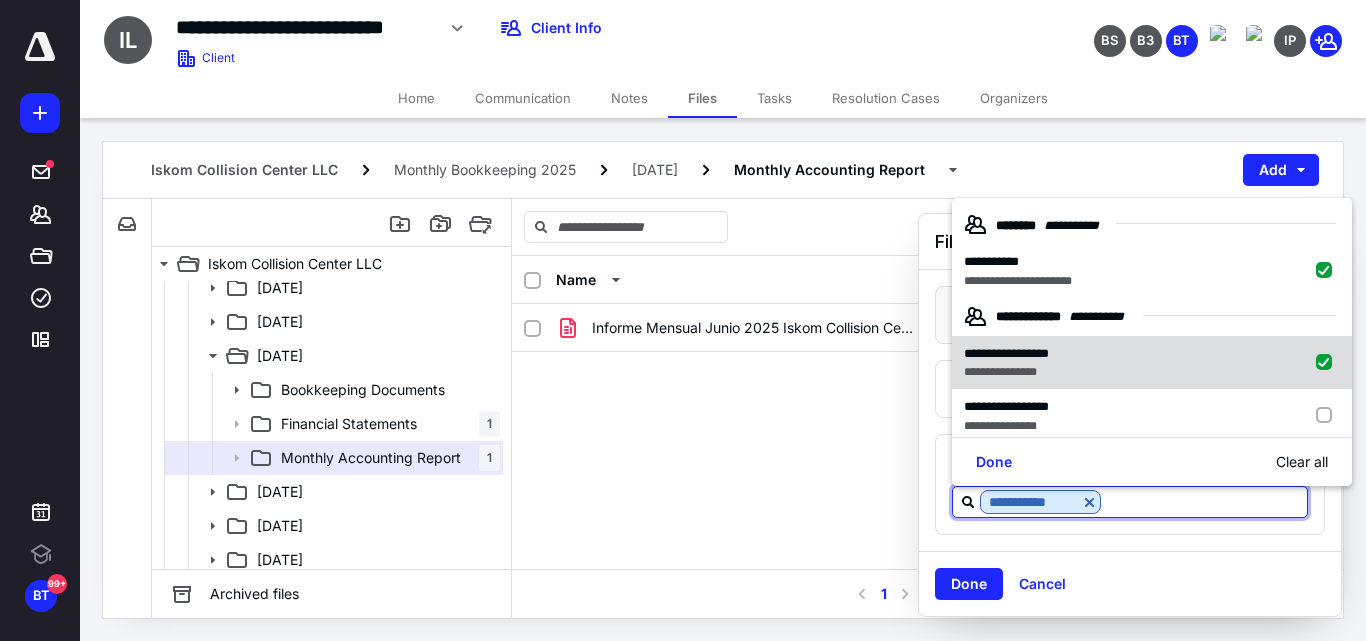 checkbox on "true" 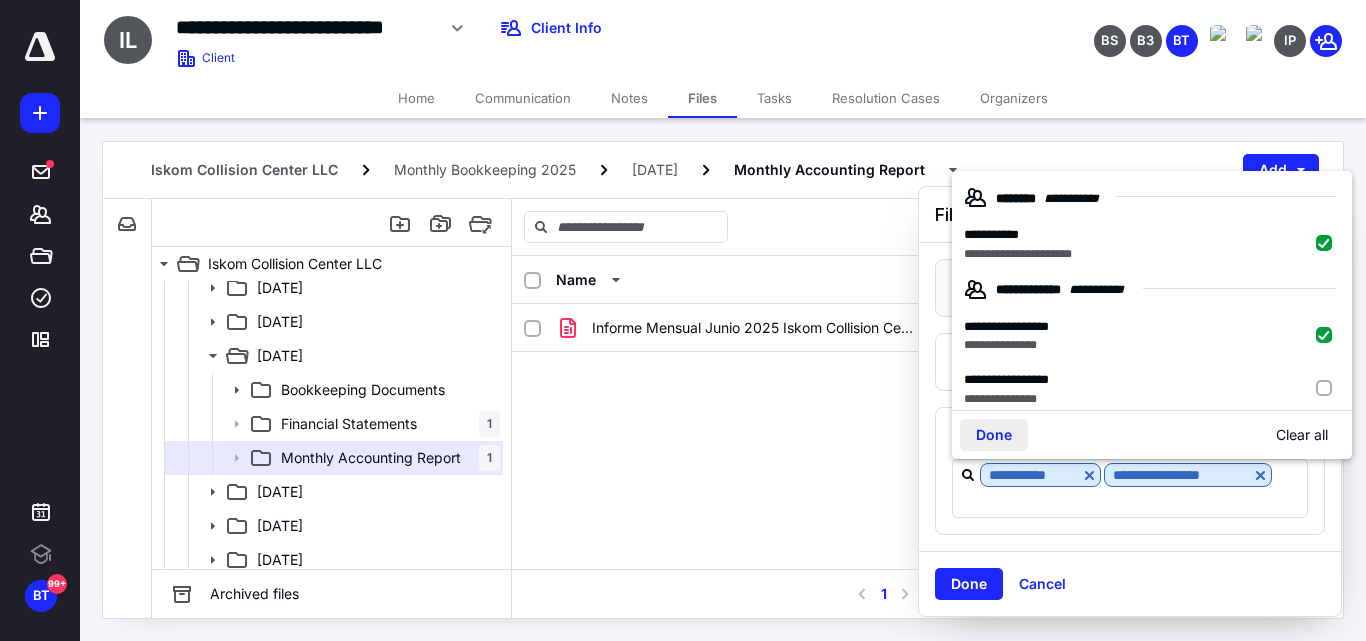 click on "Done" at bounding box center (994, 435) 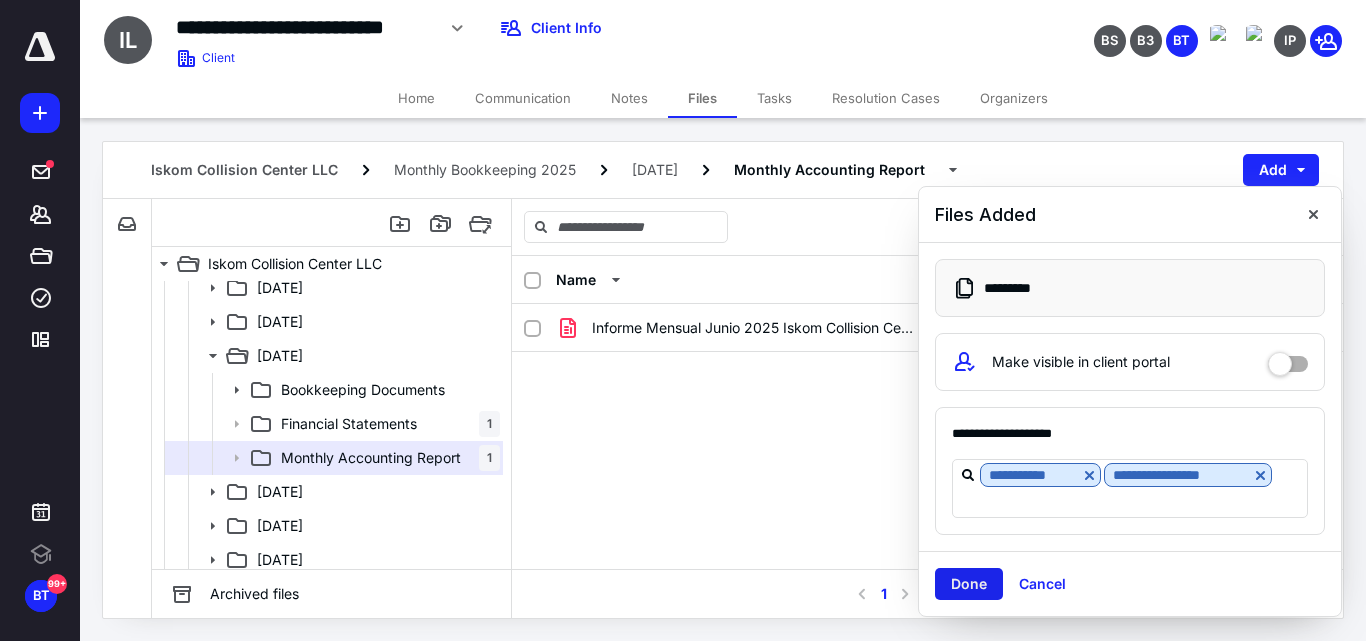 click on "Done" at bounding box center (969, 584) 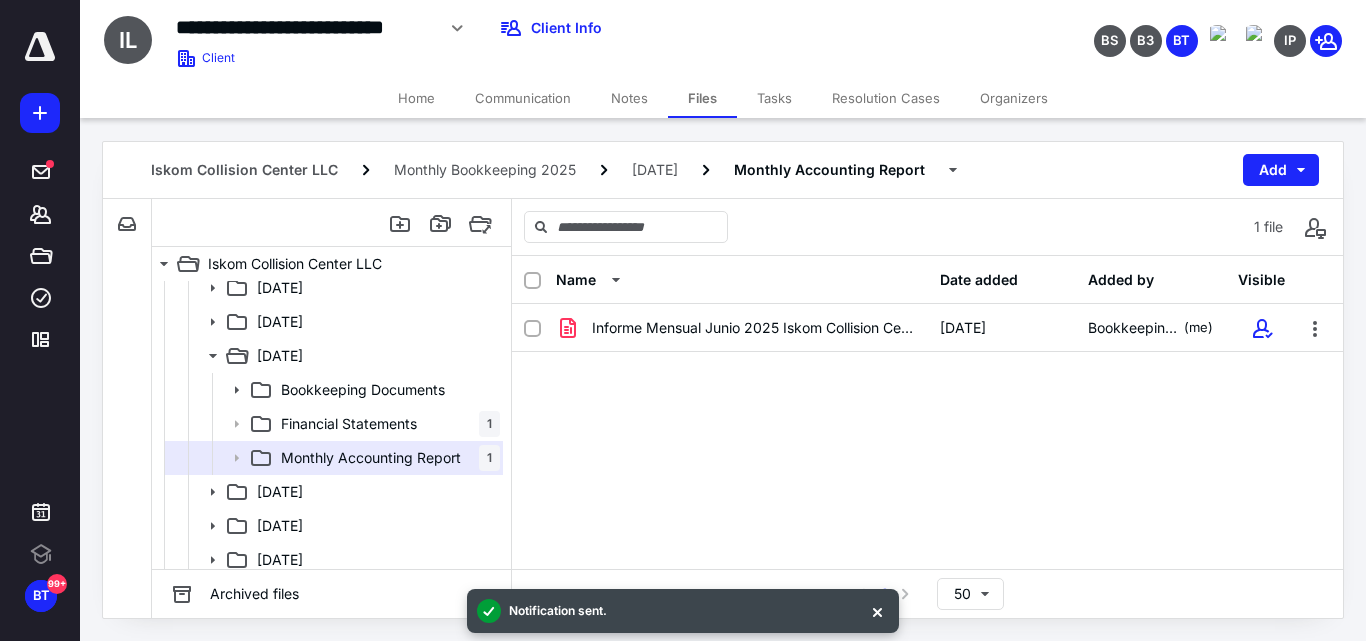 click on "Communication" at bounding box center (523, 98) 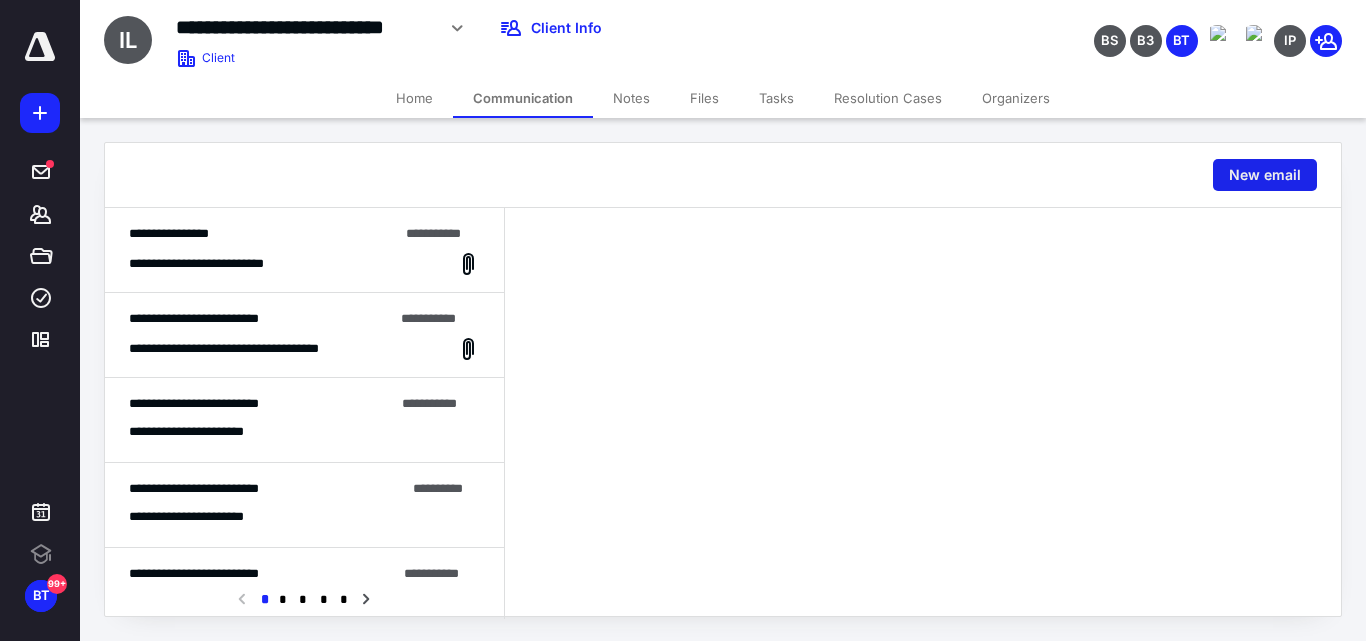 click on "New email" at bounding box center [1265, 175] 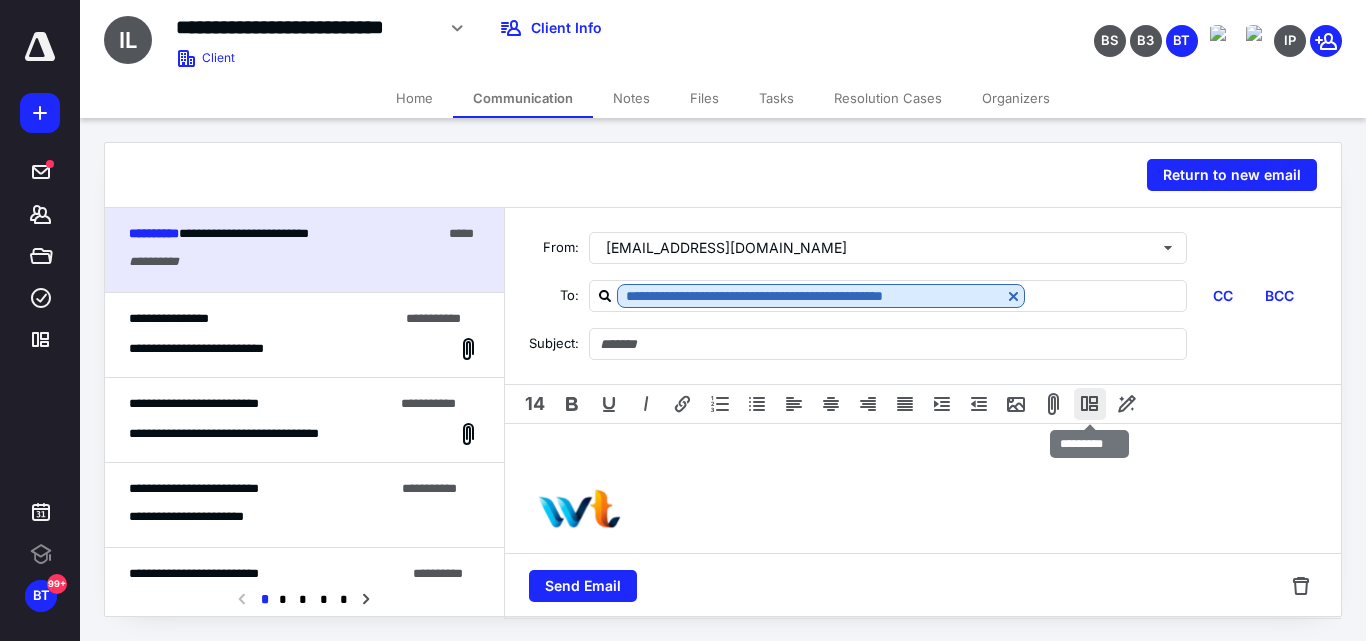 click at bounding box center [1090, 404] 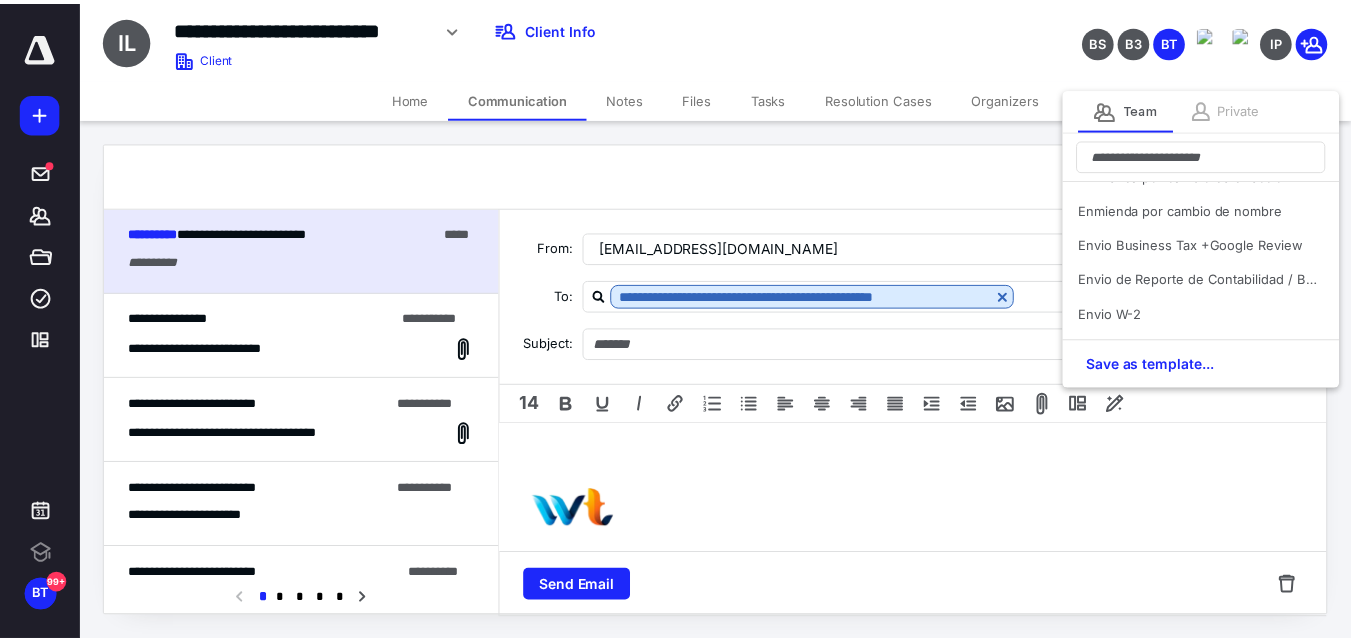 scroll, scrollTop: 300, scrollLeft: 0, axis: vertical 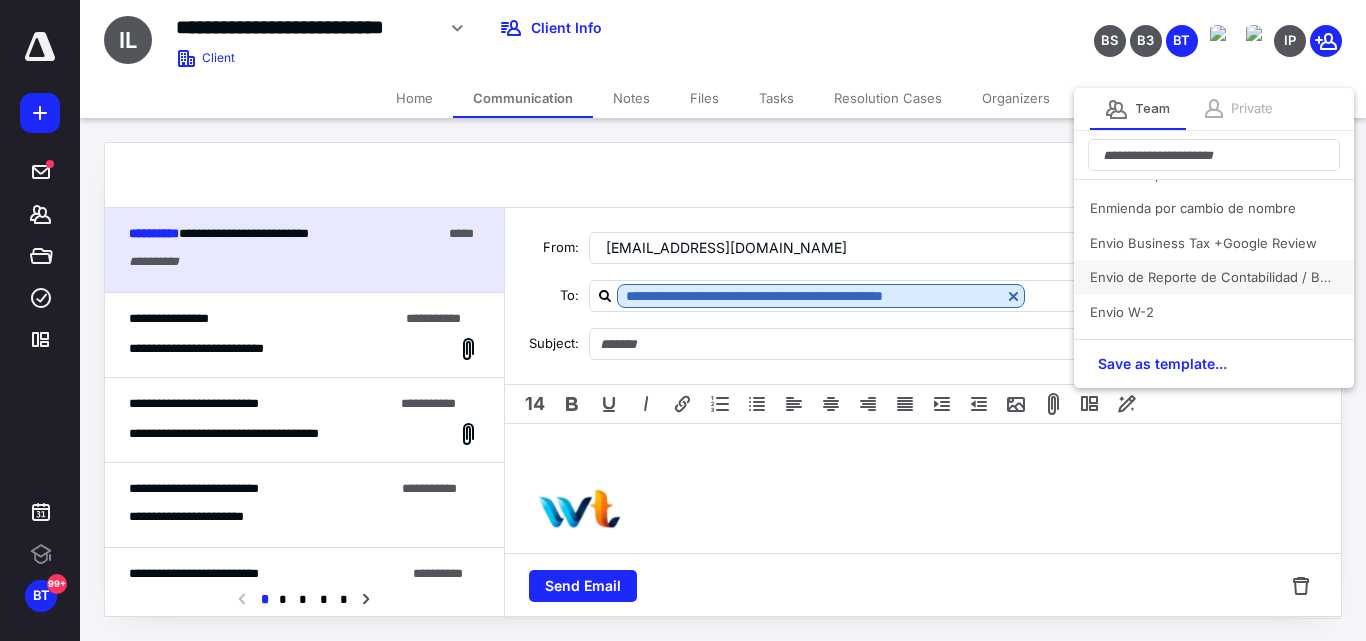 click on "Envio de Reporte de Contabilidad / Bookkeeping Report" at bounding box center (1214, 277) 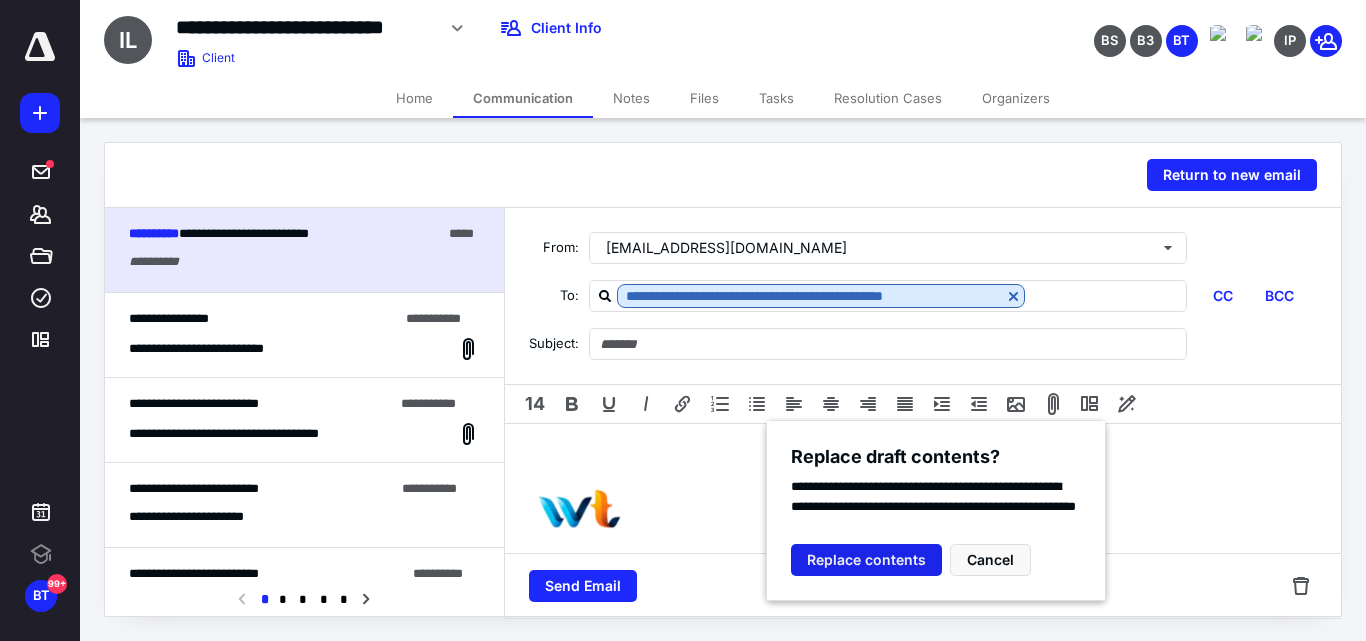click on "Replace contents" at bounding box center (866, 560) 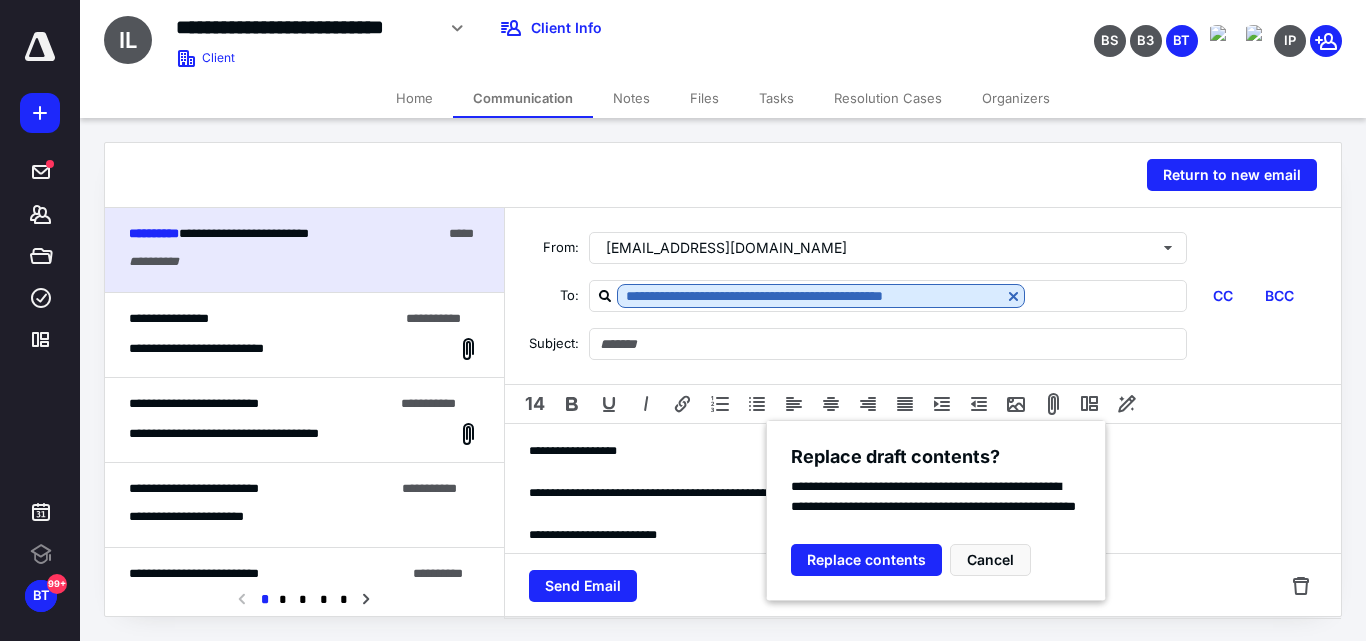 type 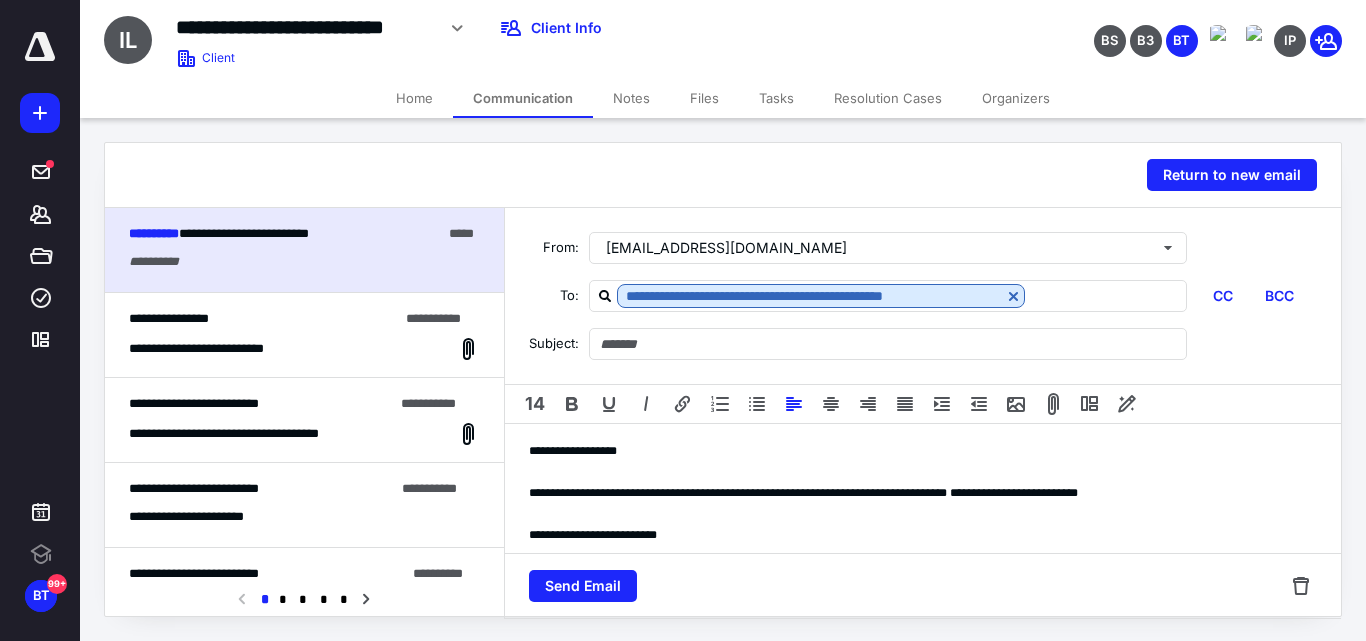 type on "**********" 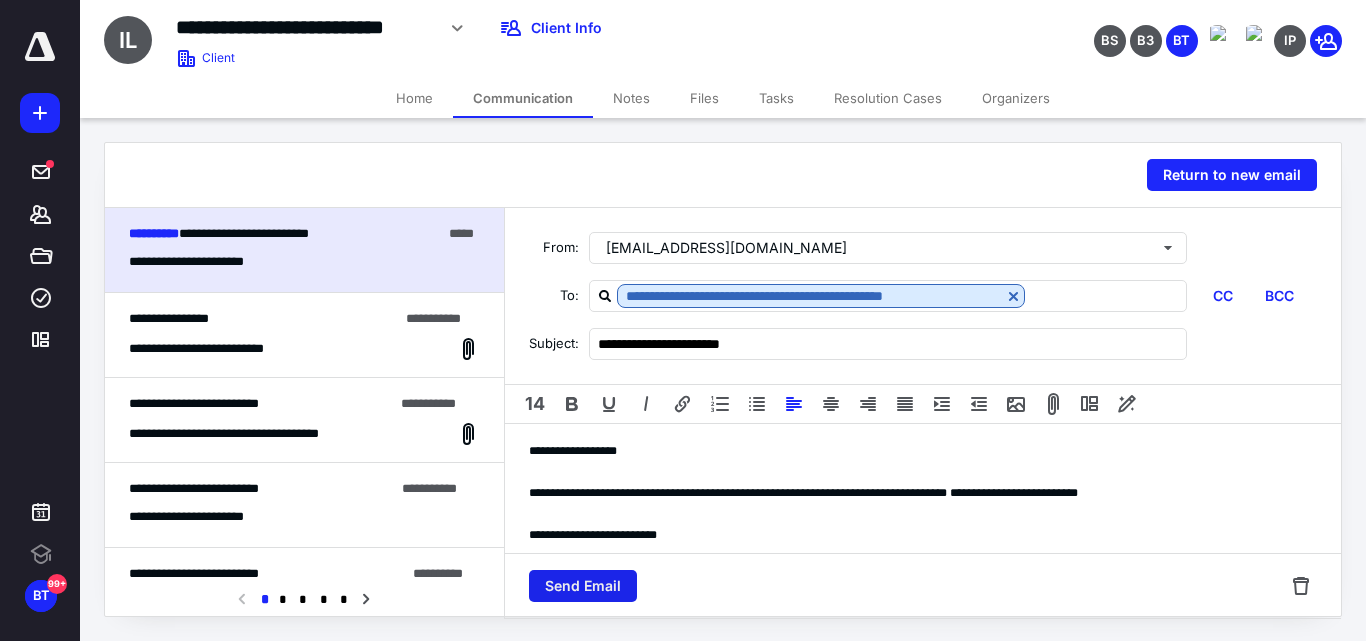 click on "Send Email" at bounding box center [583, 586] 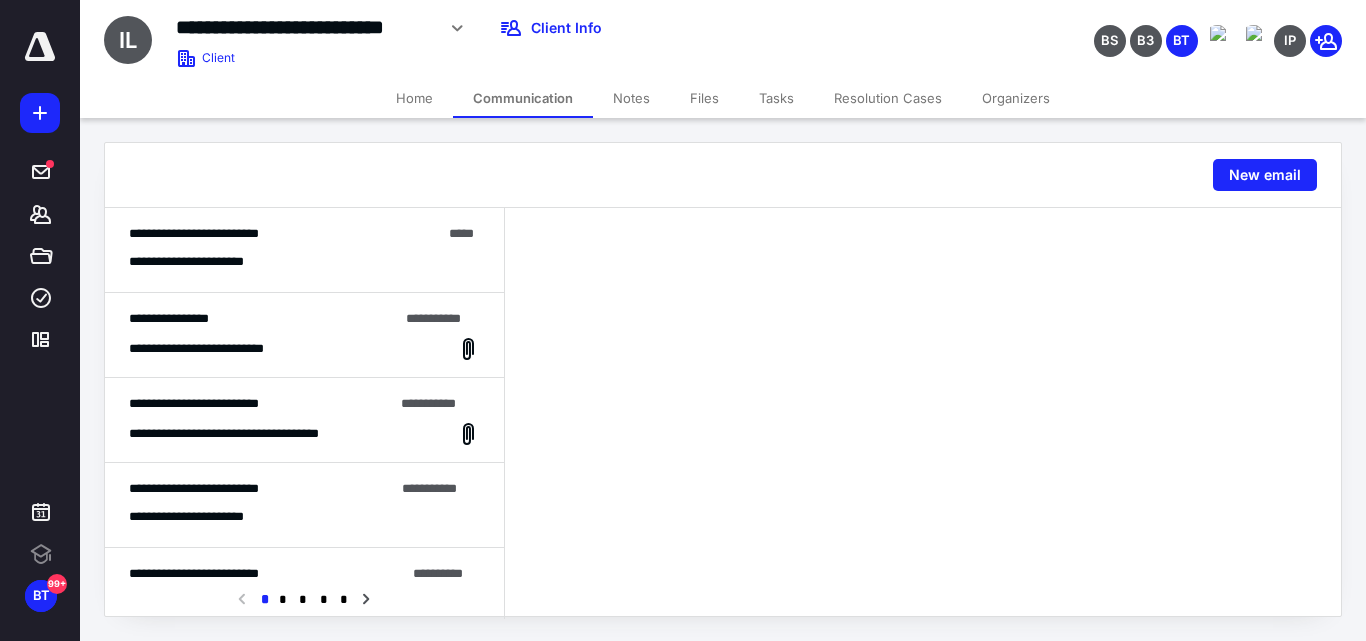 click on "Tasks" at bounding box center (776, 98) 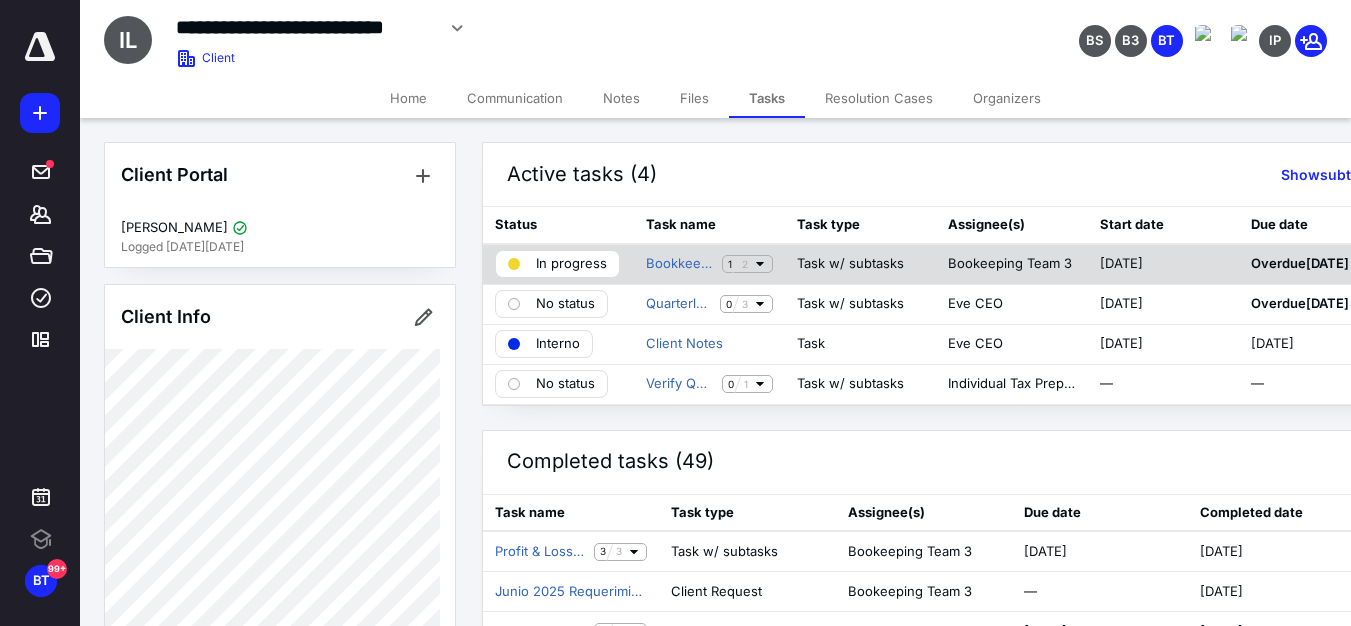 click 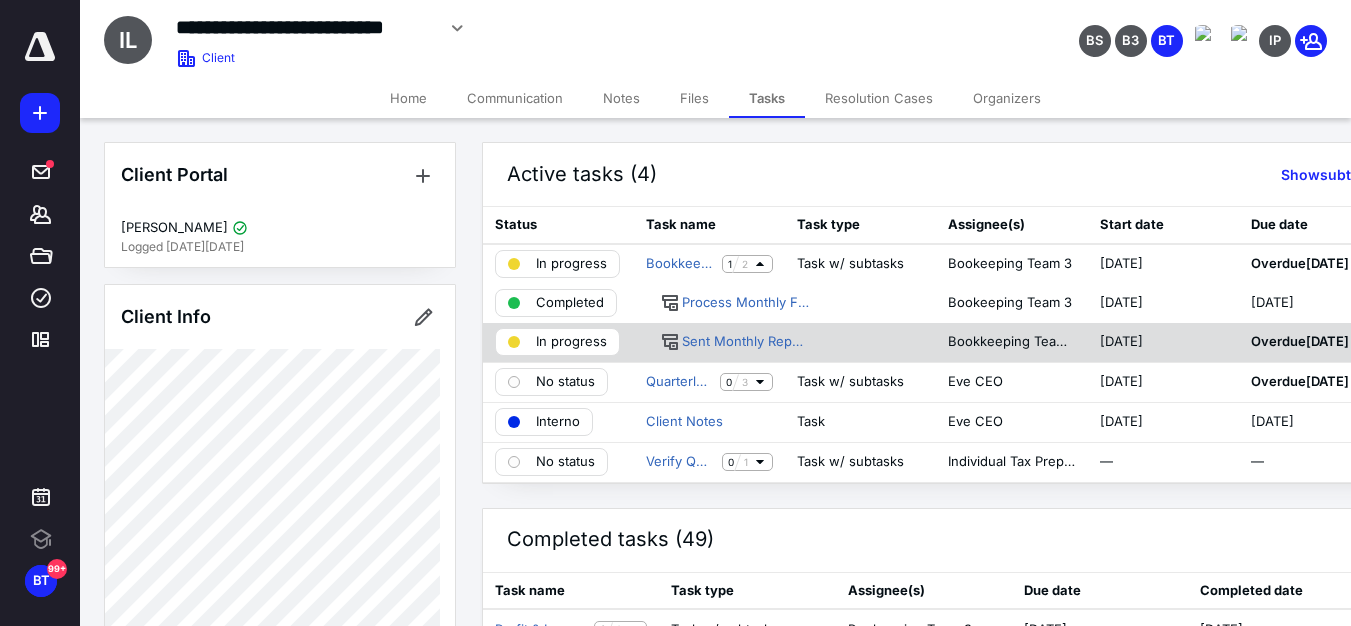 click on "In progress" at bounding box center (571, 342) 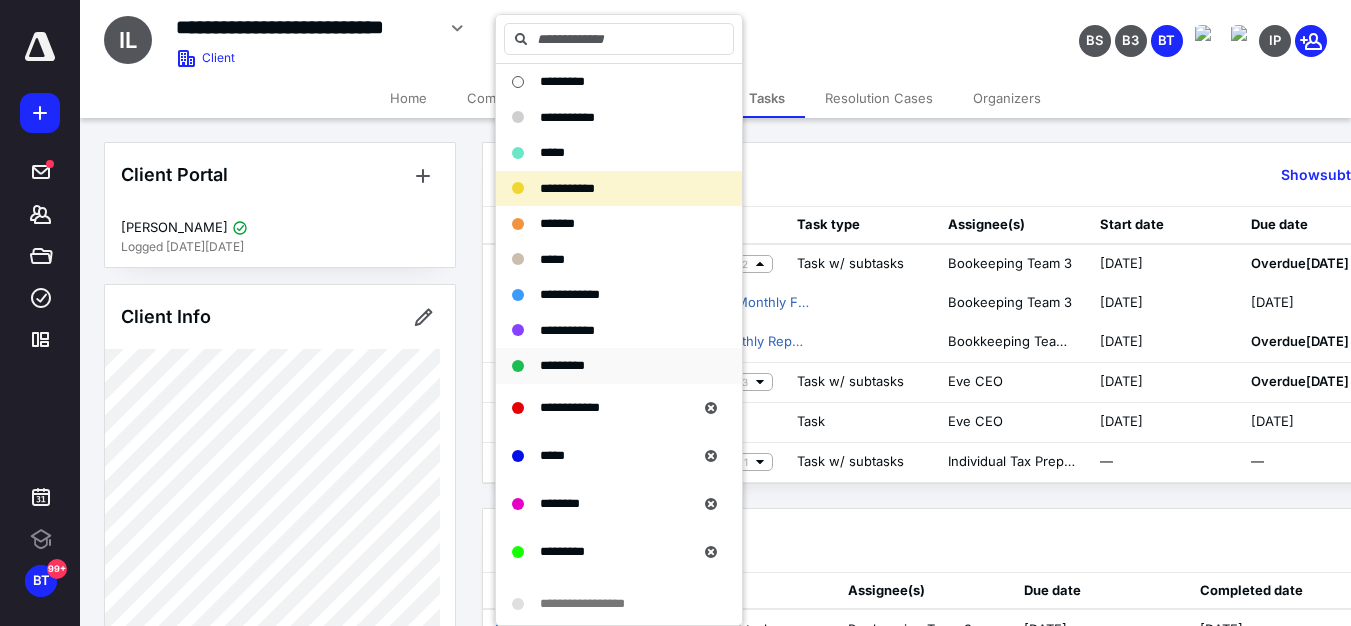 click on "*********" at bounding box center (562, 366) 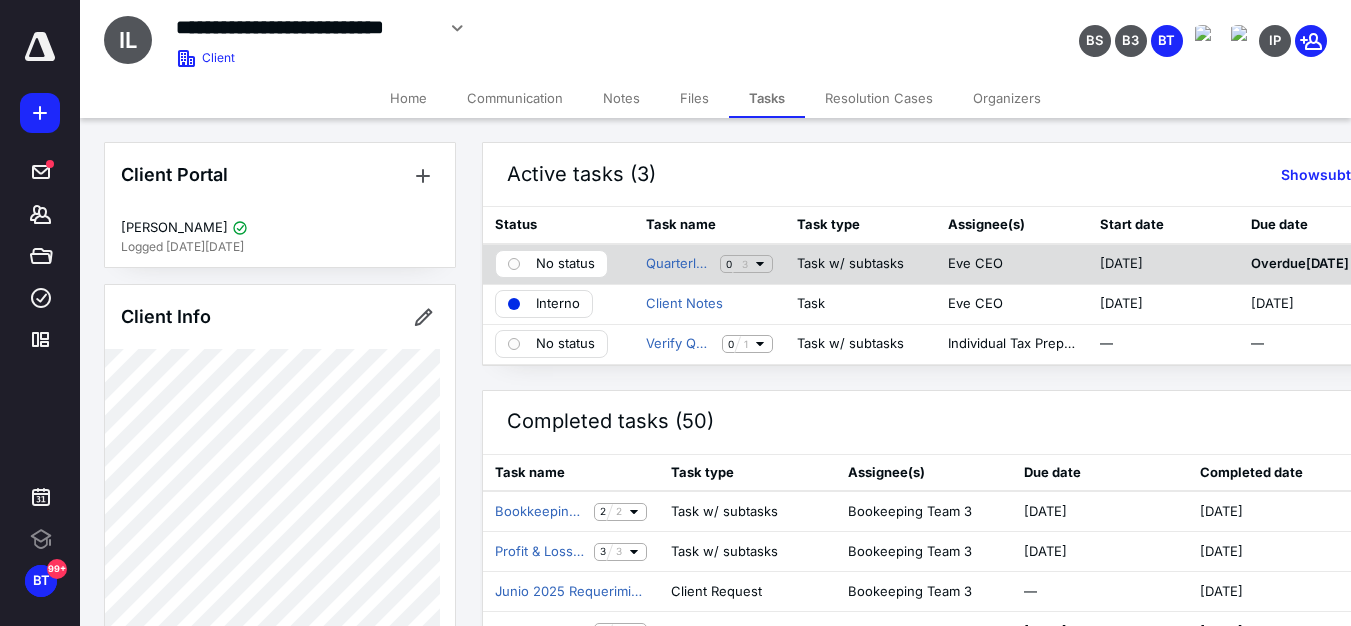 click 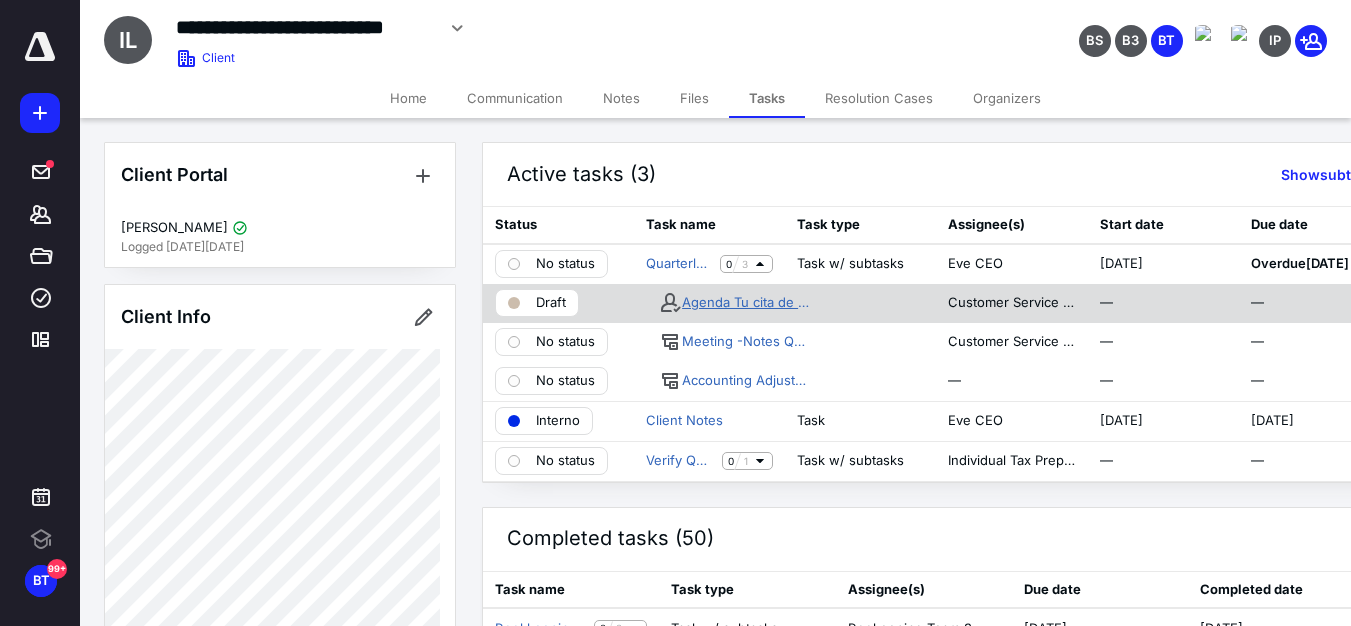 click on "Agenda Tu cita de  Actualizacion Financiera Trimestral/Schedule Your Quarterly Financial Update Appointment" at bounding box center [745, 303] 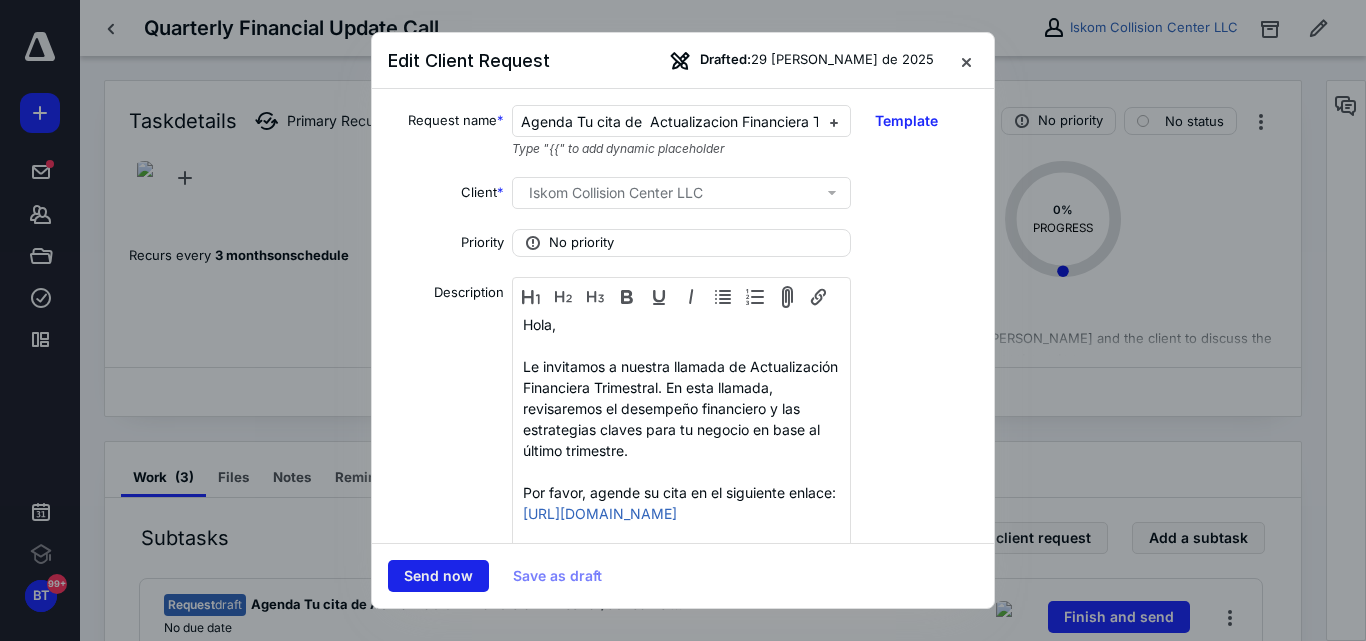 click on "Send now" at bounding box center [438, 576] 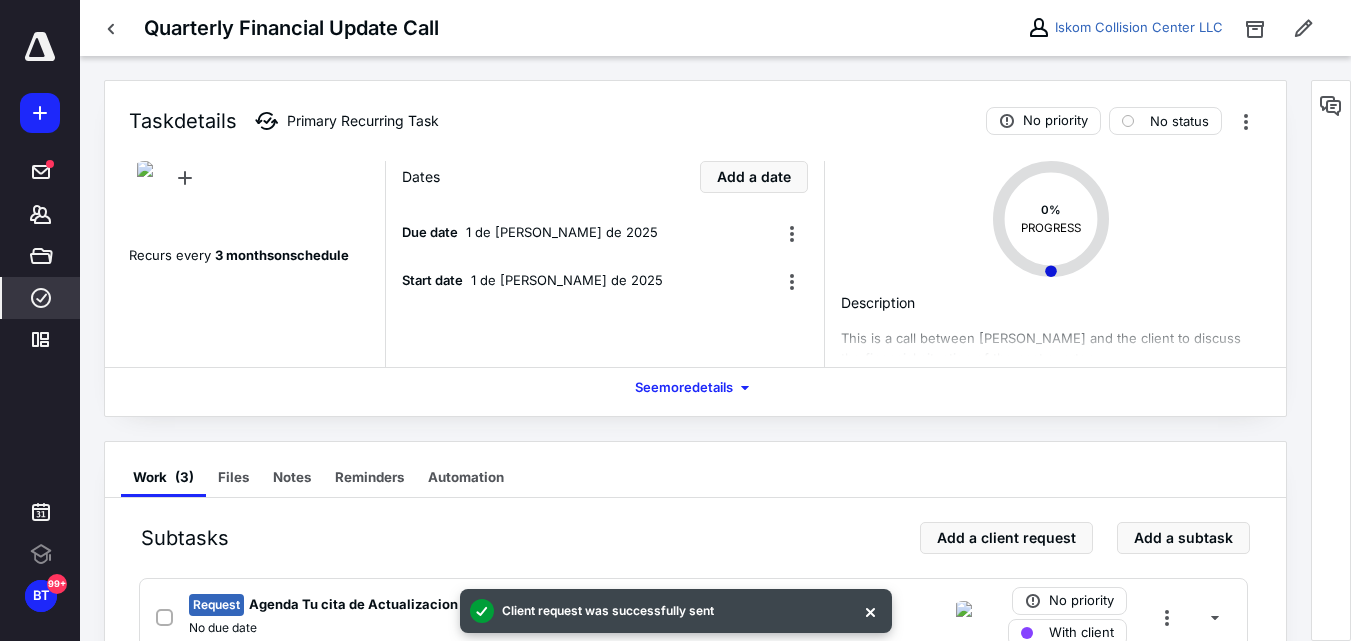 click 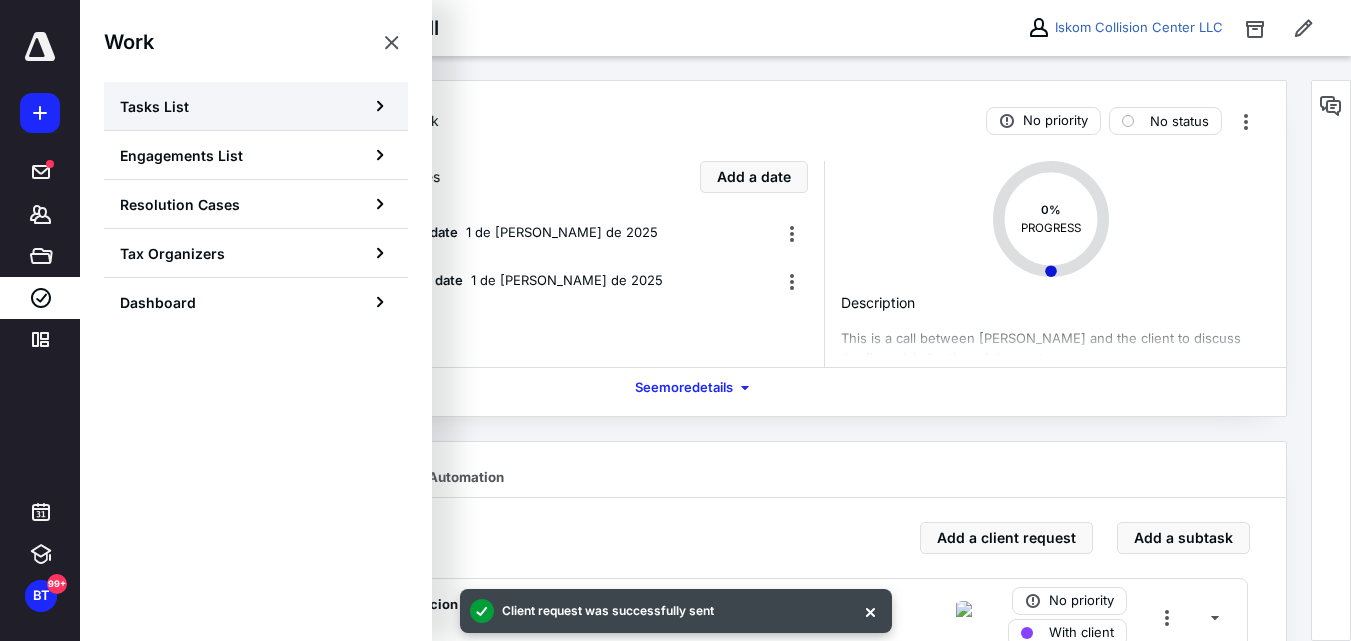 click on "Tasks List" at bounding box center [154, 106] 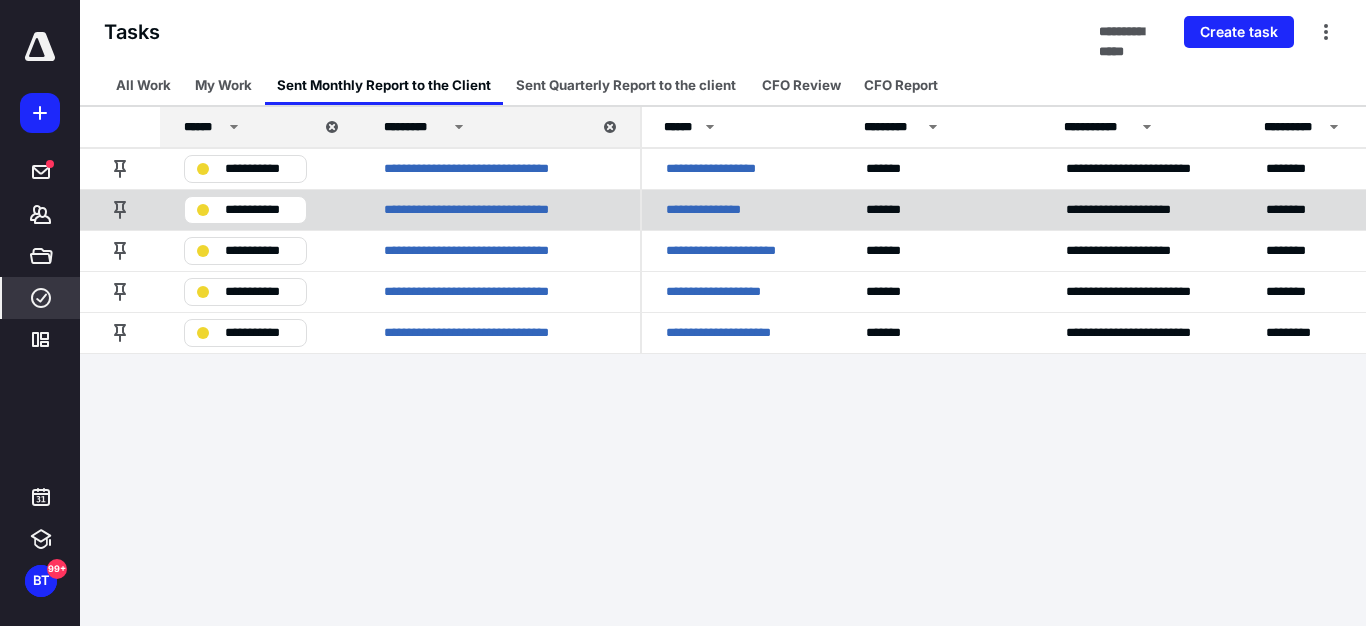 click on "**********" at bounding box center [715, 210] 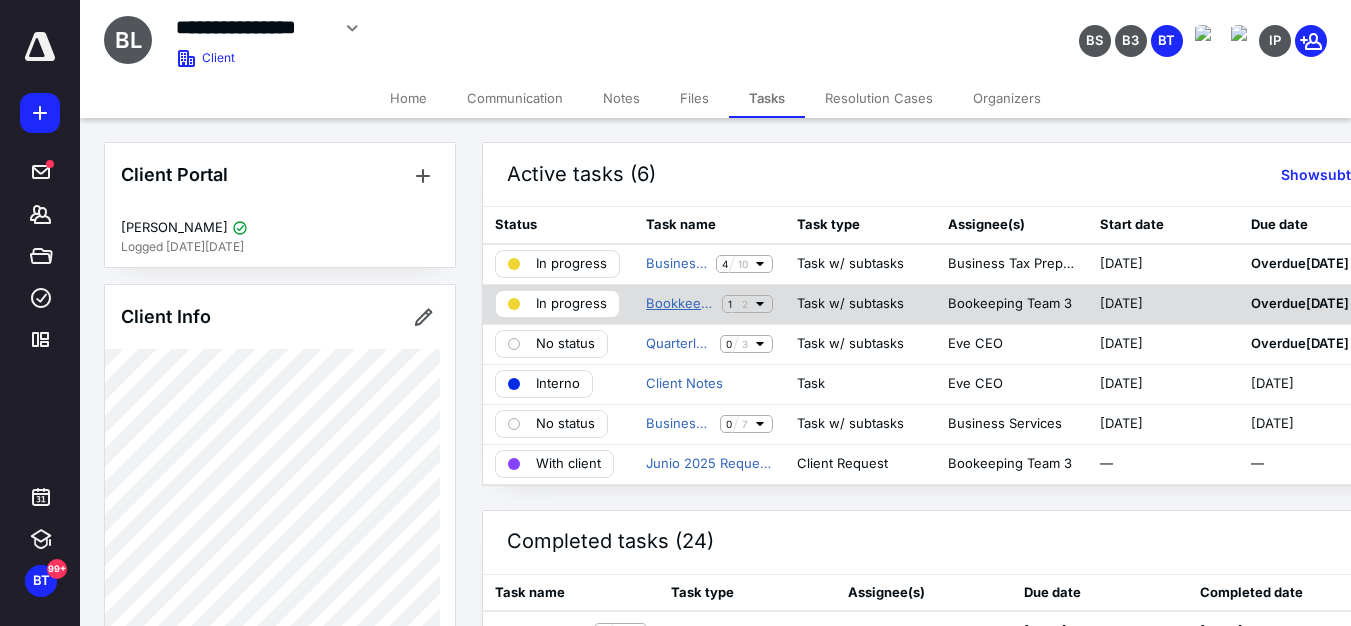 click on "Bookkeeping Monthly - Total Access" at bounding box center (680, 304) 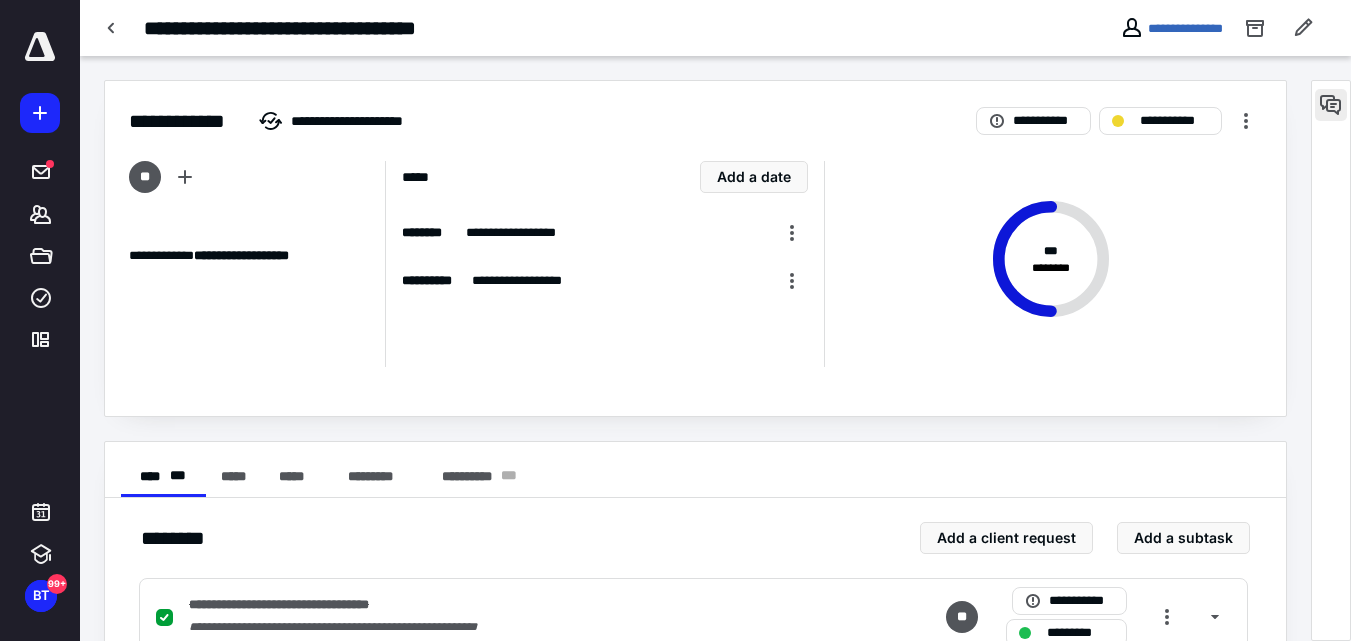 click at bounding box center (1331, 105) 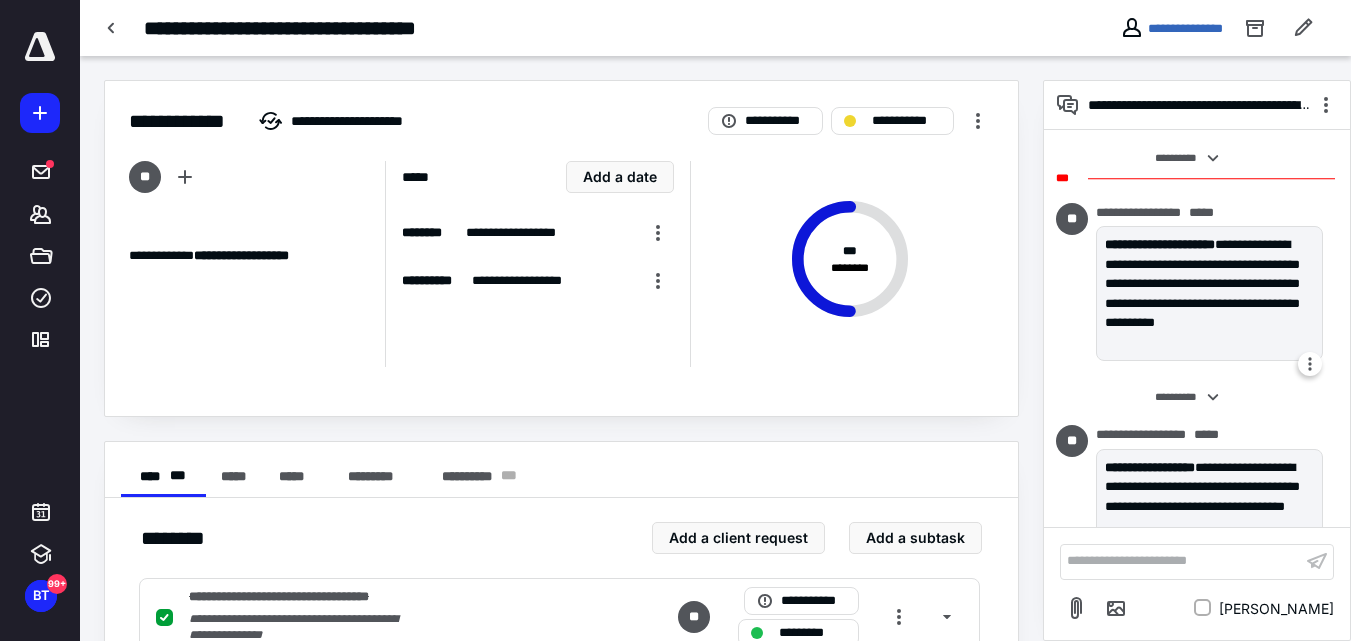 scroll, scrollTop: 130, scrollLeft: 0, axis: vertical 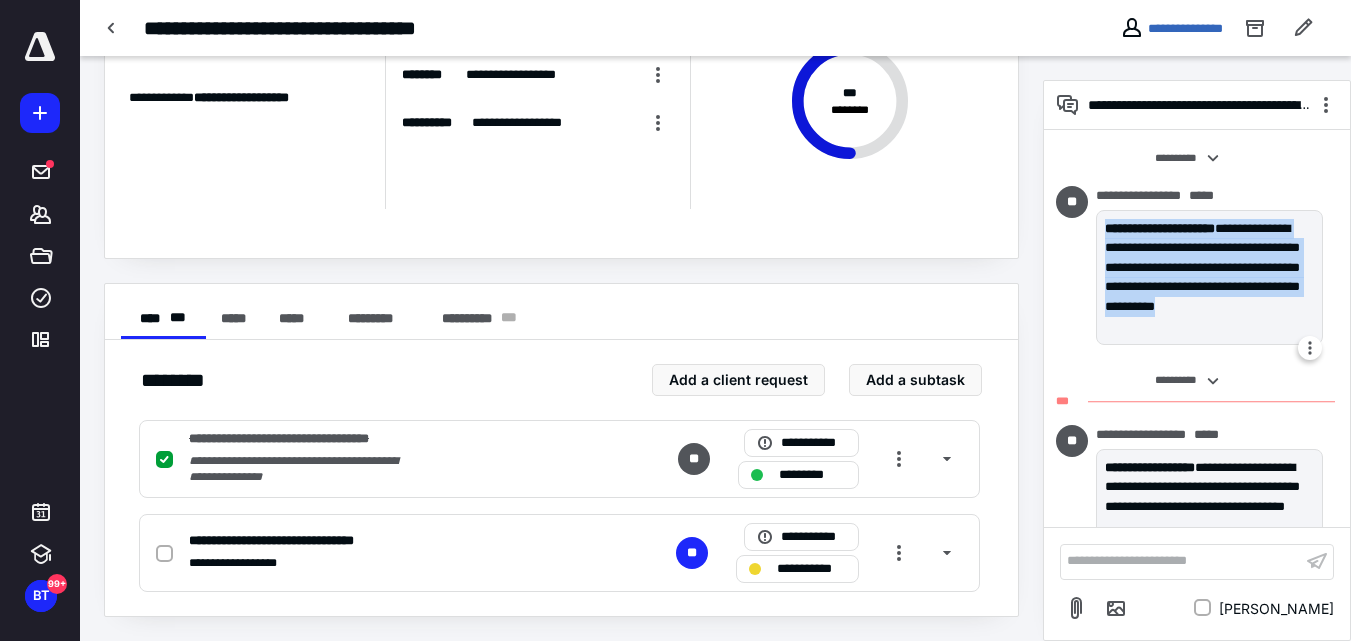 drag, startPoint x: 1107, startPoint y: 228, endPoint x: 1204, endPoint y: 327, distance: 138.60014 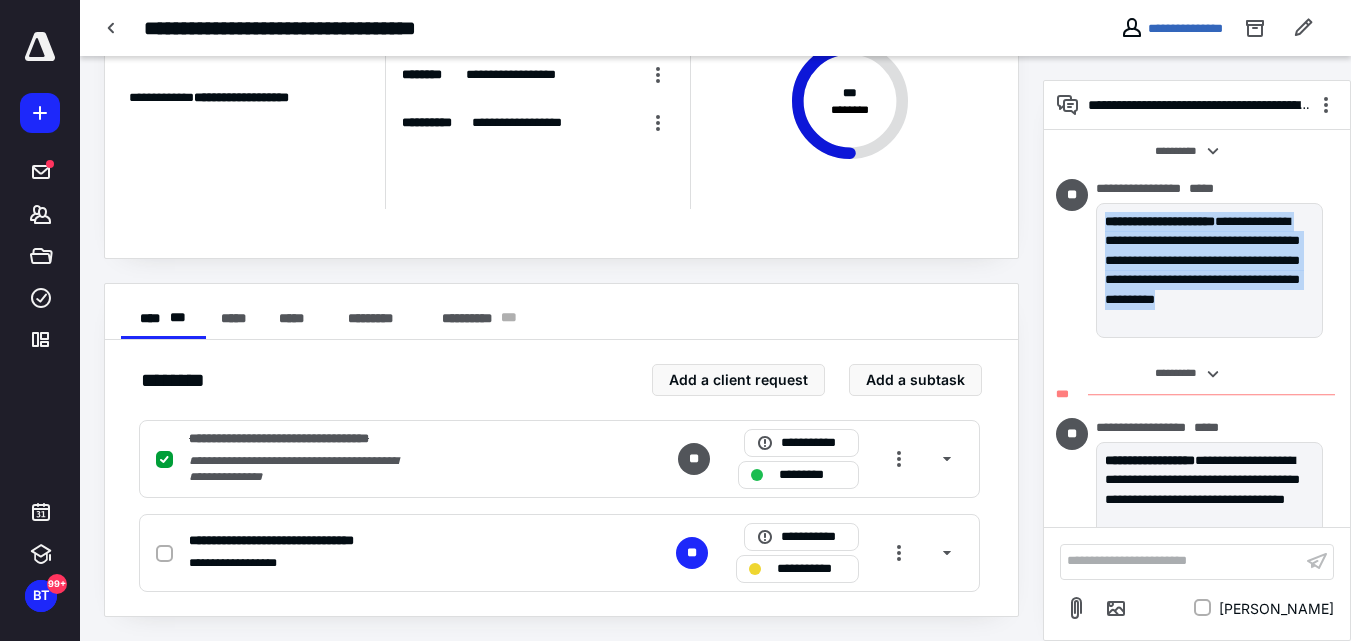 scroll, scrollTop: 0, scrollLeft: 0, axis: both 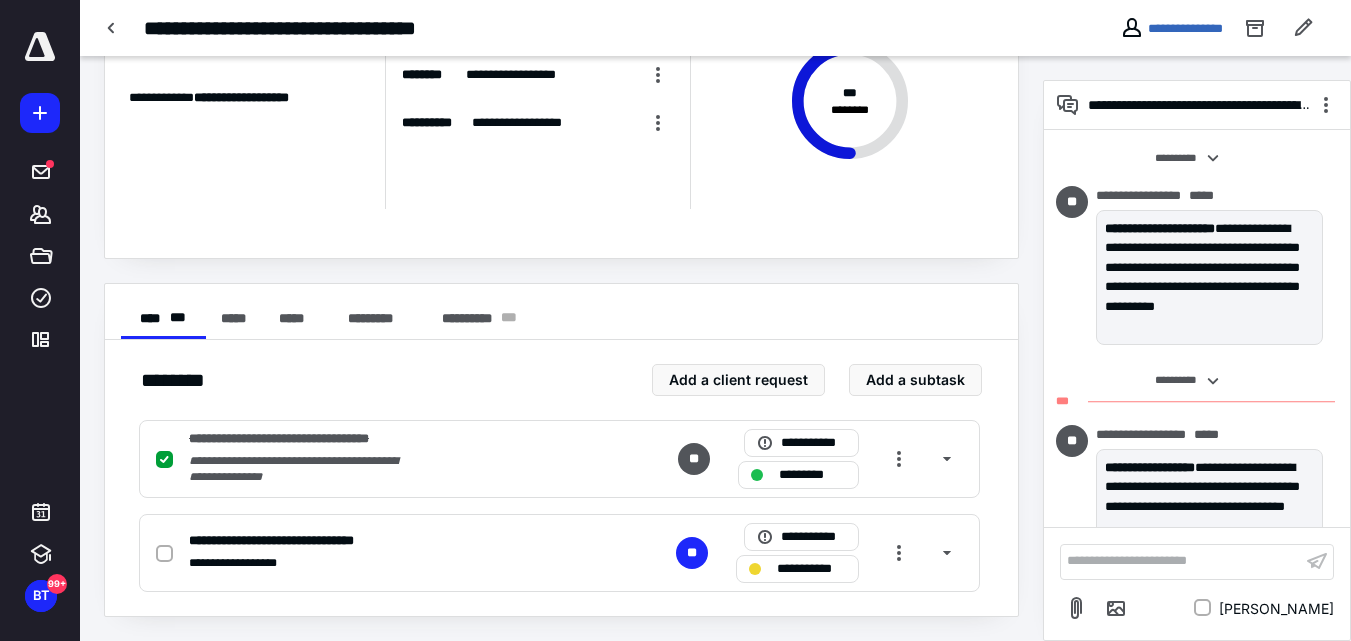 click on "**********" at bounding box center [1189, 381] 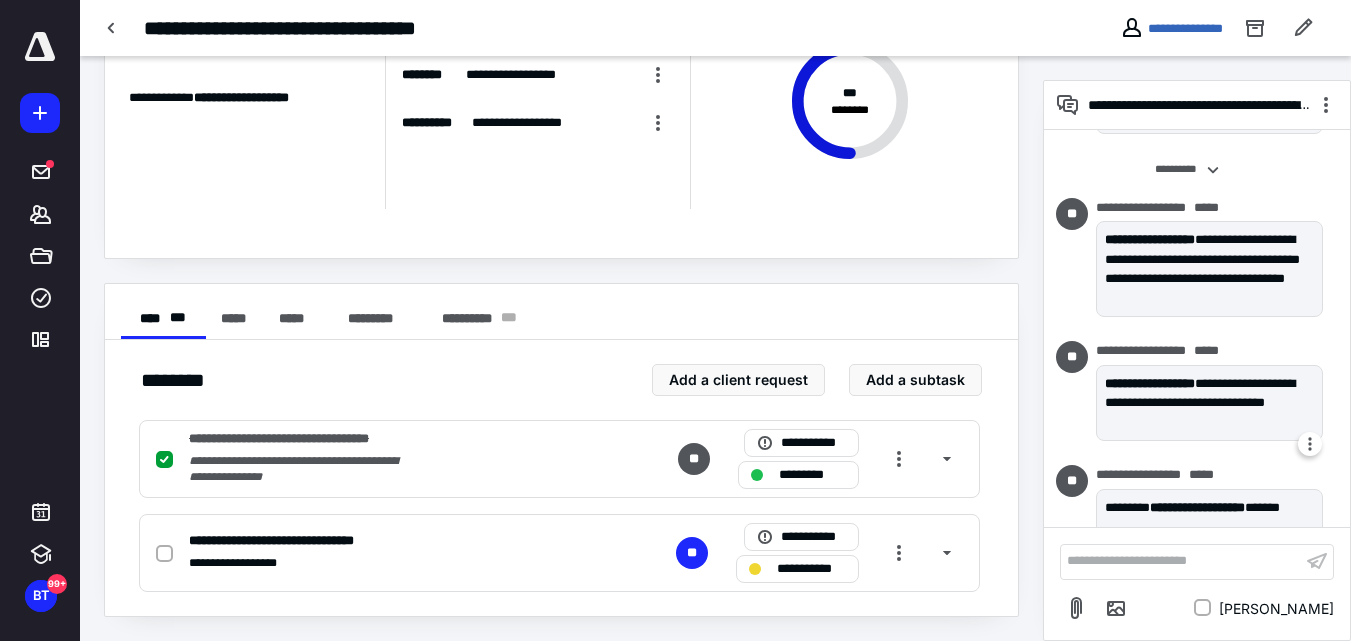 scroll, scrollTop: 0, scrollLeft: 0, axis: both 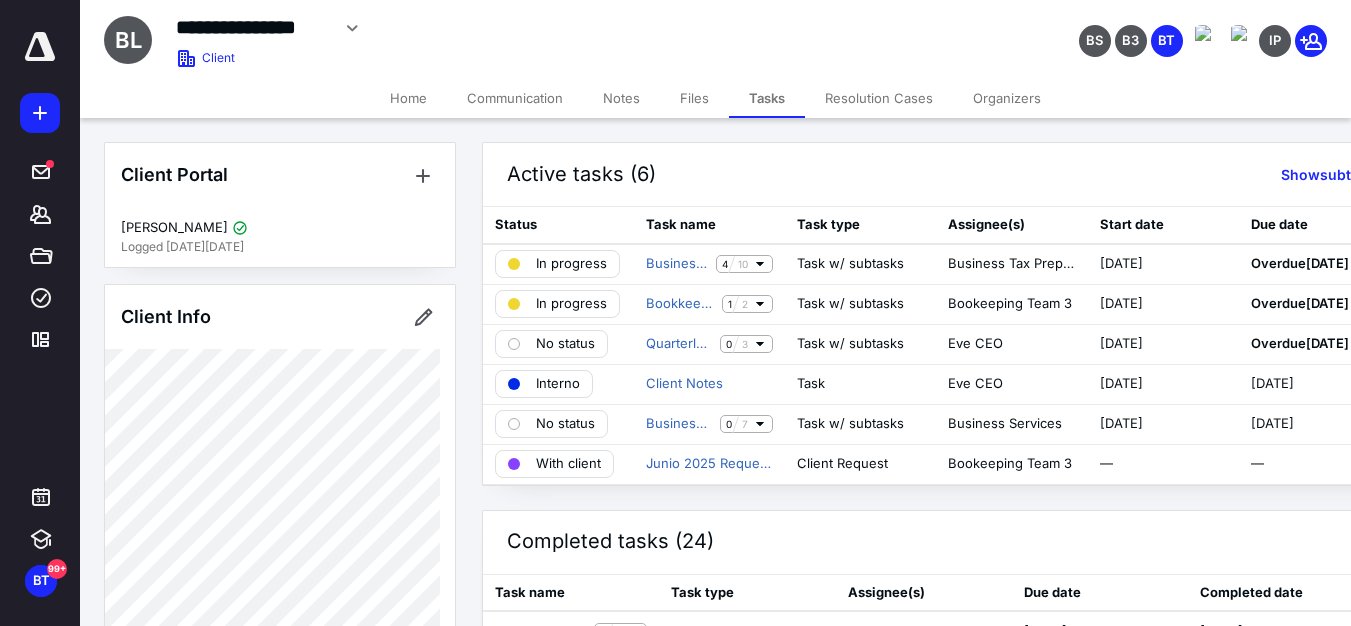 click on "Files" at bounding box center (694, 98) 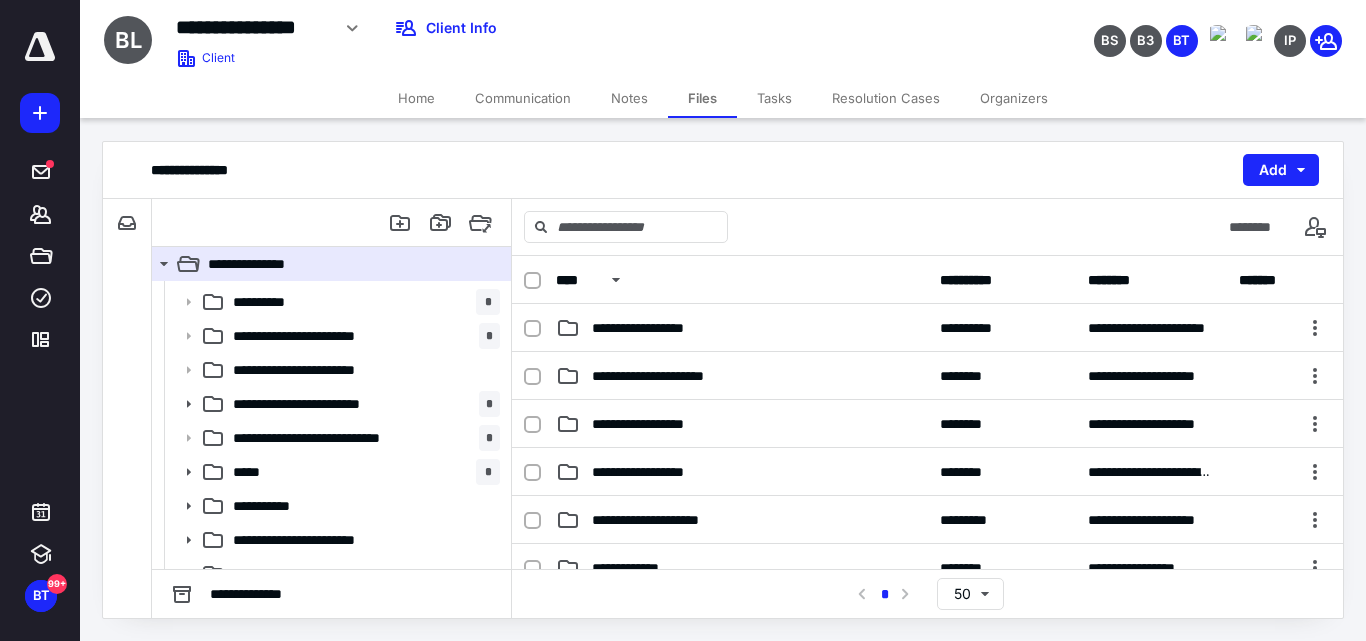 scroll, scrollTop: 300, scrollLeft: 0, axis: vertical 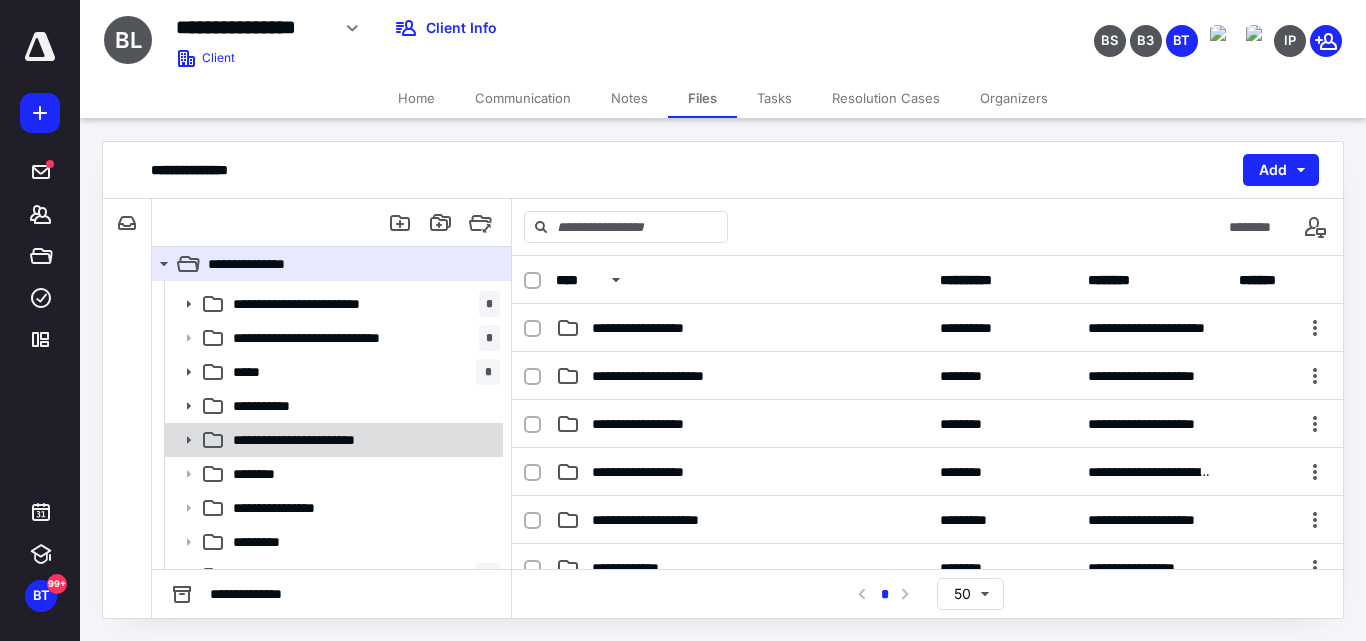 click 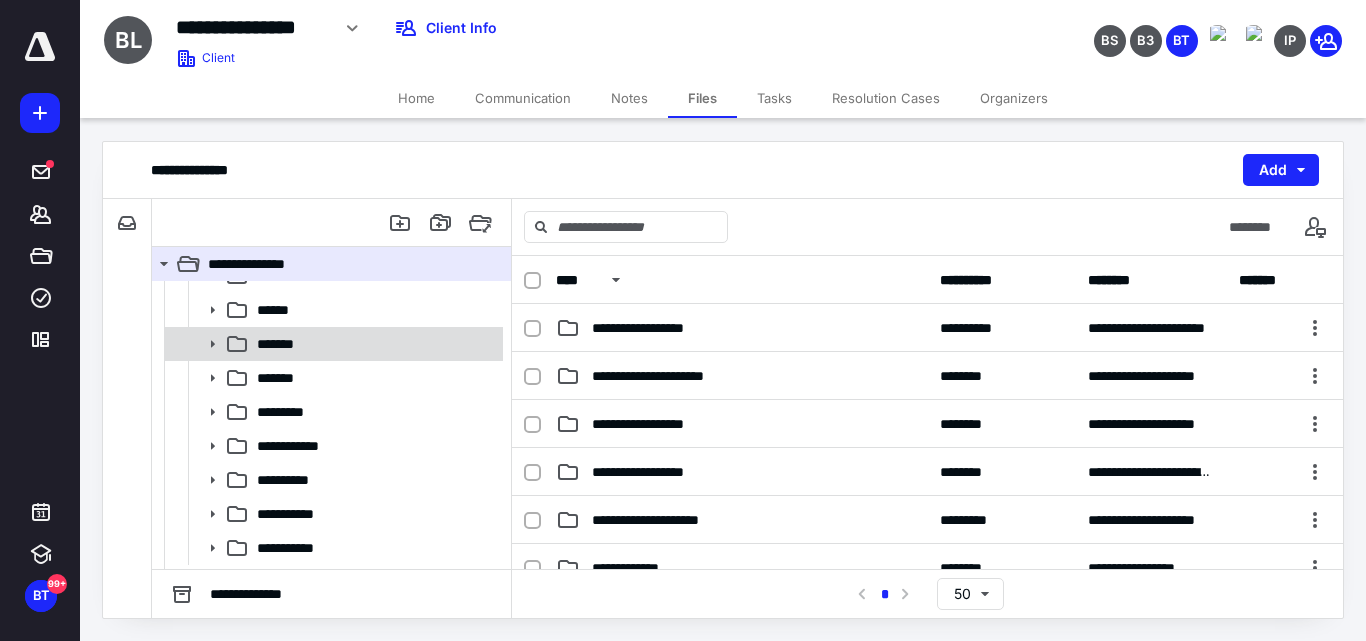scroll, scrollTop: 500, scrollLeft: 0, axis: vertical 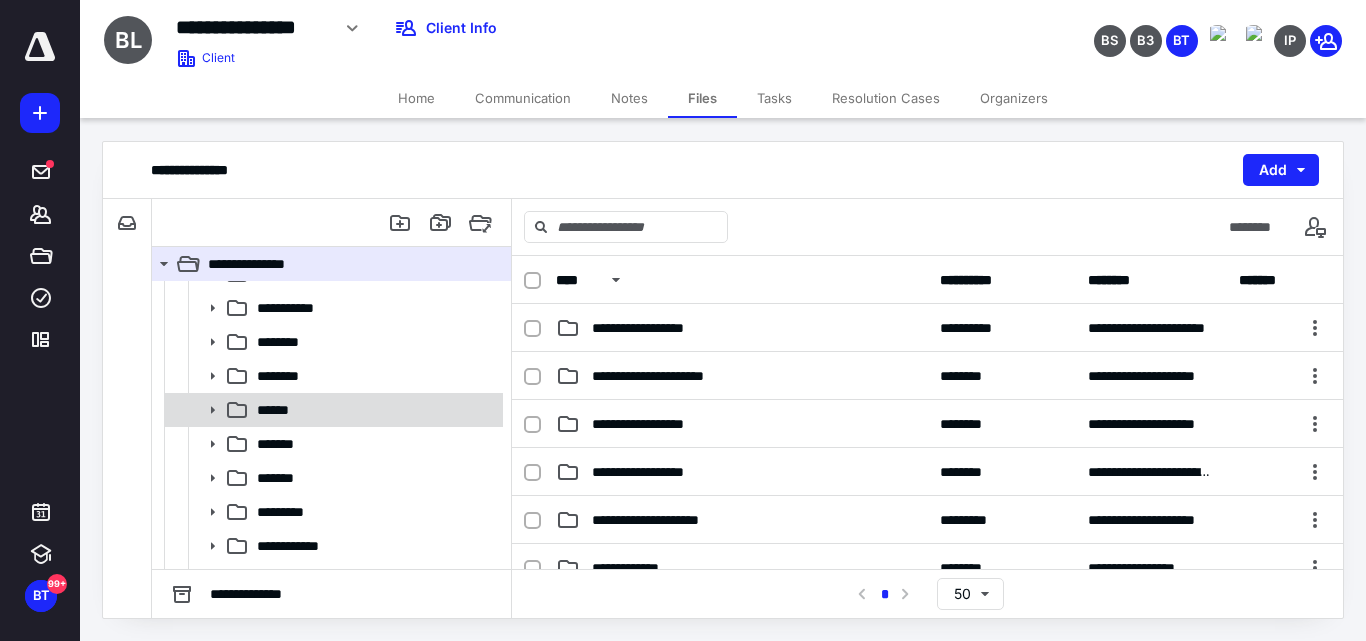 click 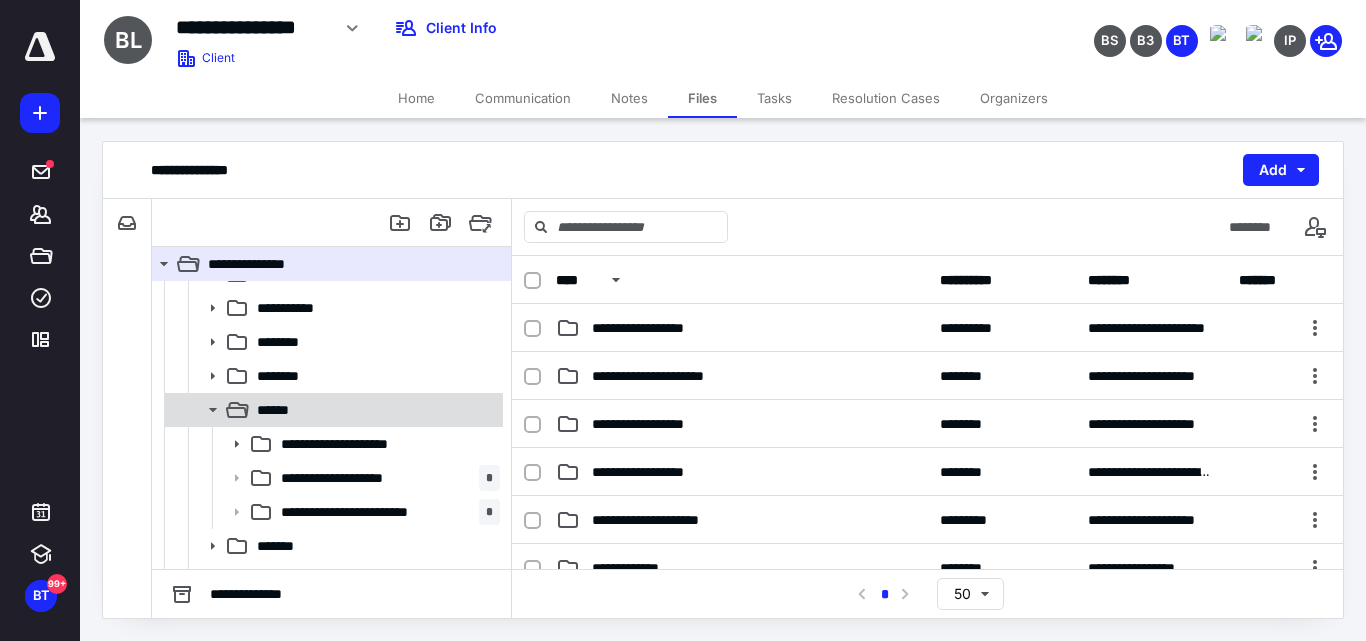 click 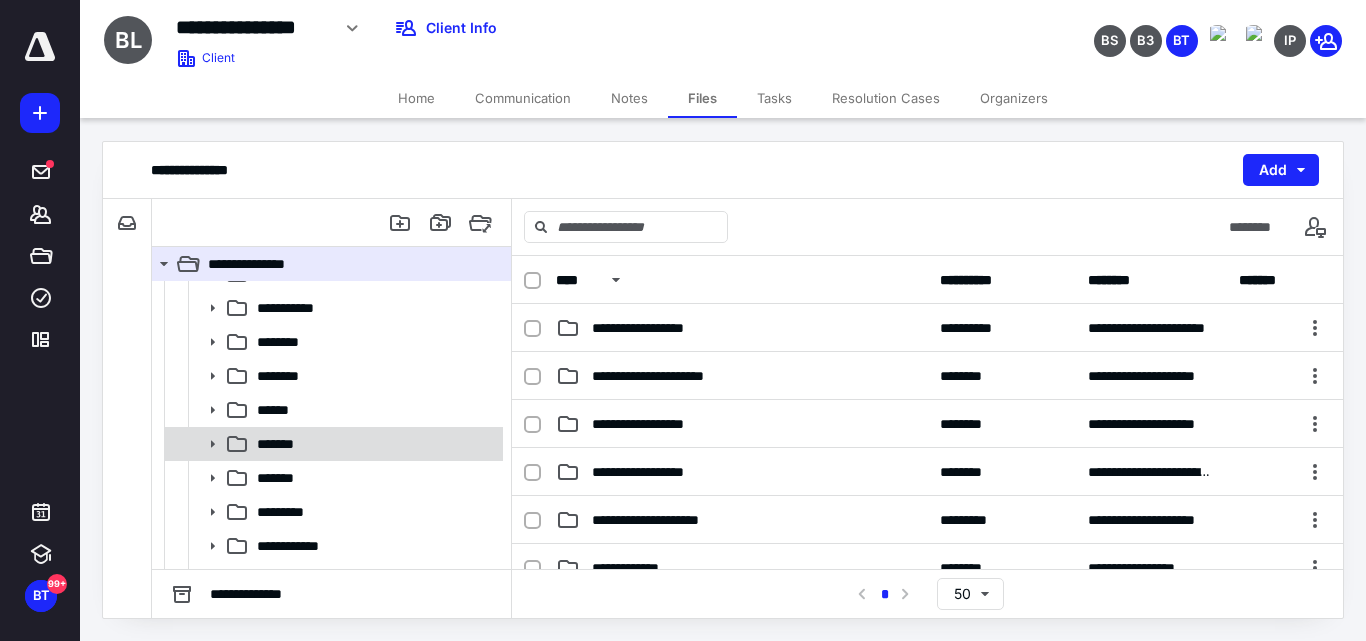 click 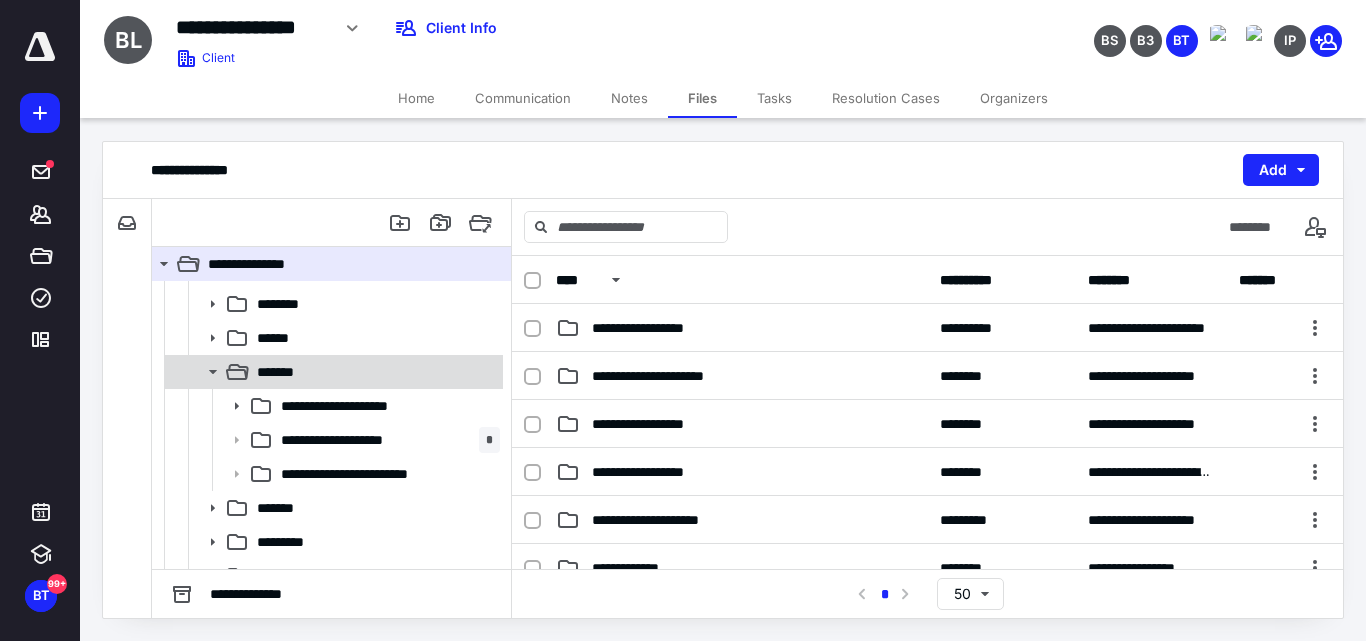 scroll, scrollTop: 600, scrollLeft: 0, axis: vertical 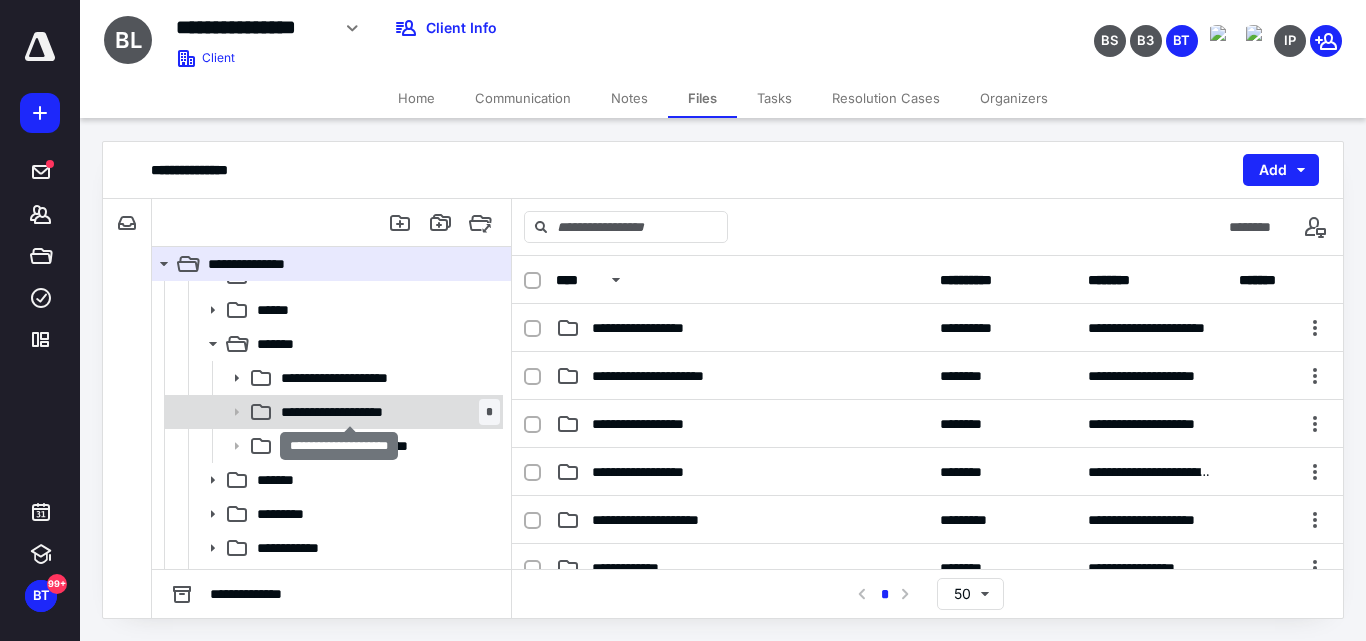 click on "**********" at bounding box center [349, 412] 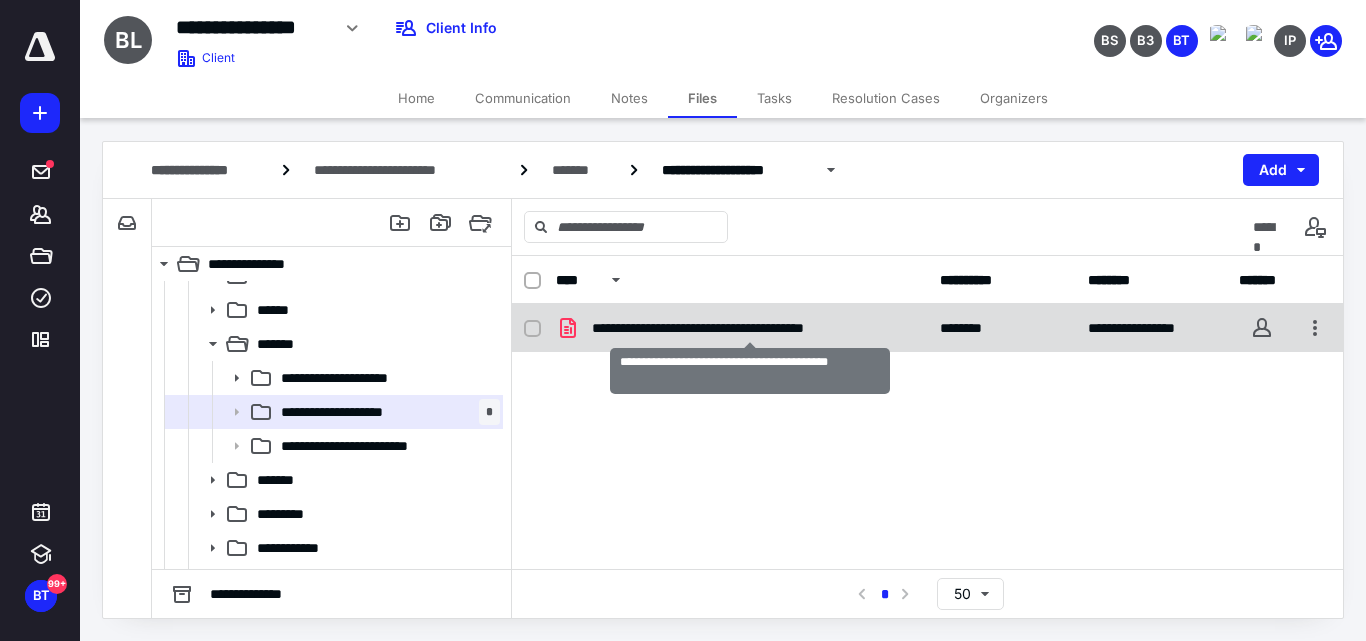 click on "**********" at bounding box center [750, 328] 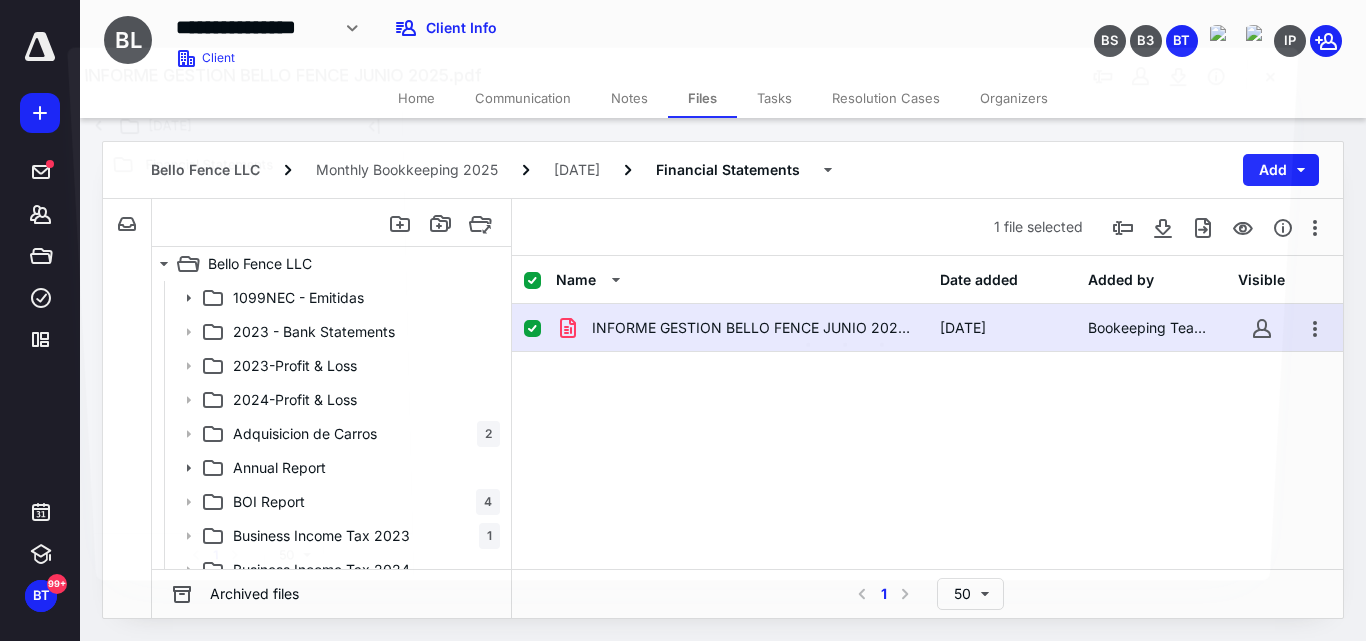 scroll, scrollTop: 600, scrollLeft: 0, axis: vertical 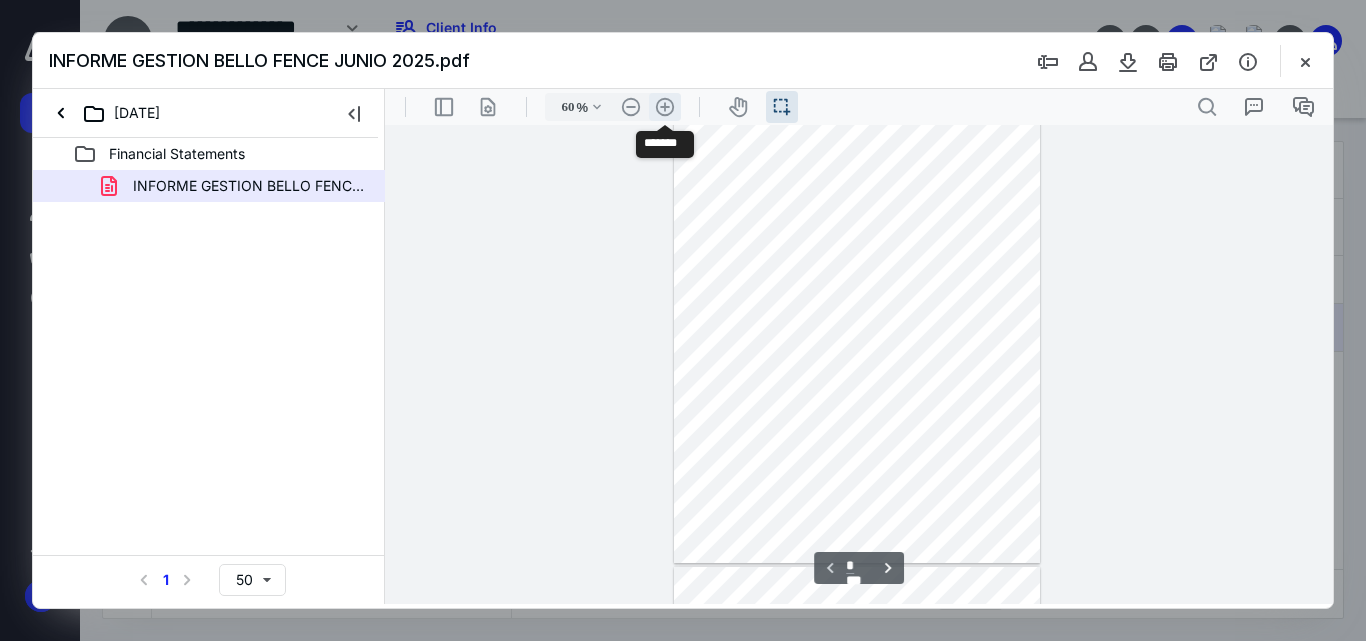 click on ".cls-1{fill:#abb0c4;} icon - header - zoom - in - line" at bounding box center [665, 107] 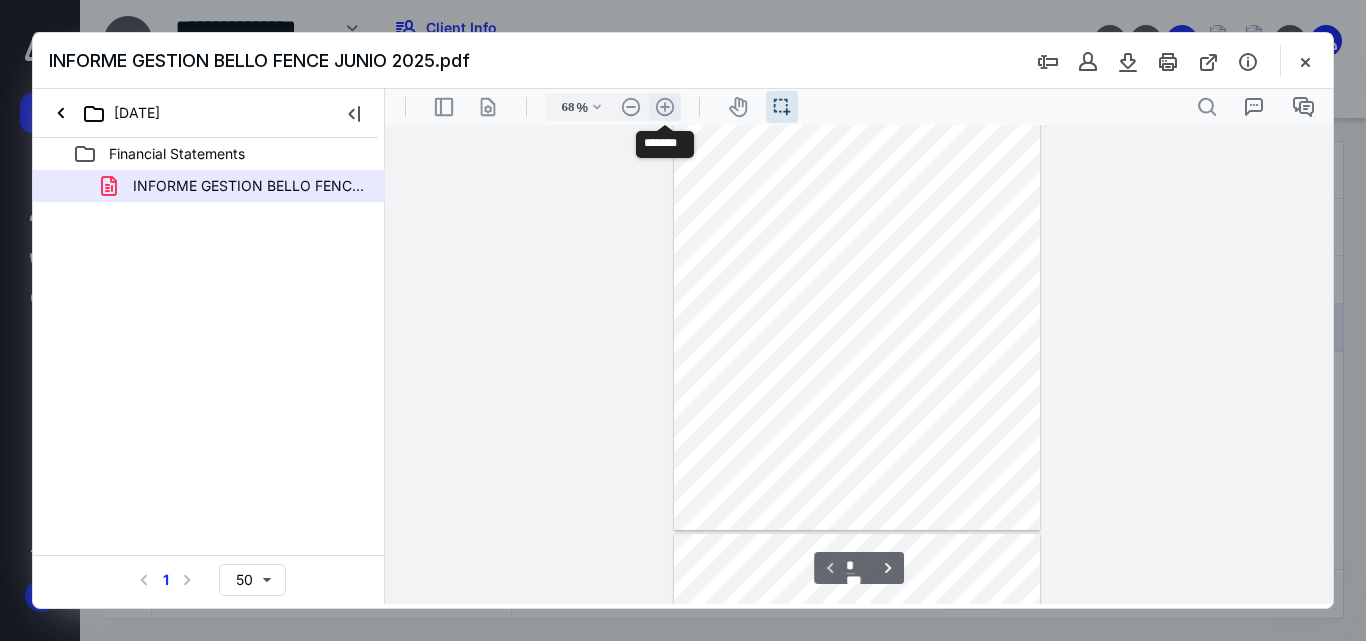 click on ".cls-1{fill:#abb0c4;} icon - header - zoom - in - line" at bounding box center [665, 107] 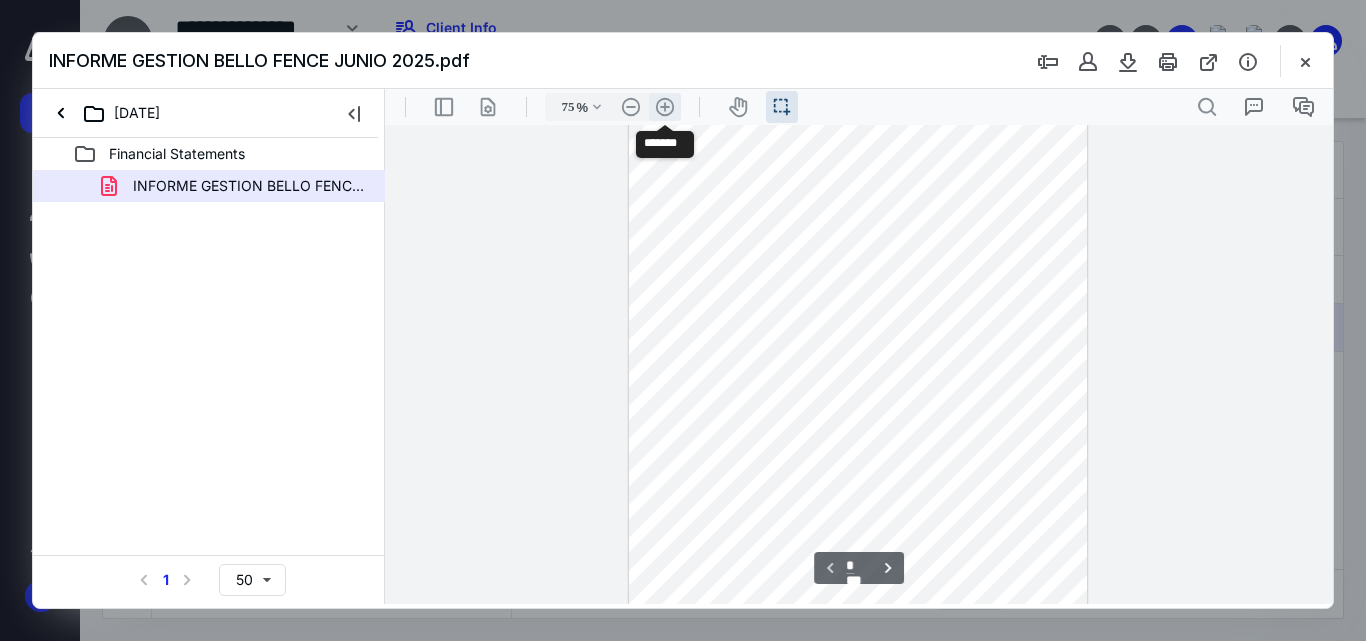 click on ".cls-1{fill:#abb0c4;} icon - header - zoom - in - line" at bounding box center [665, 107] 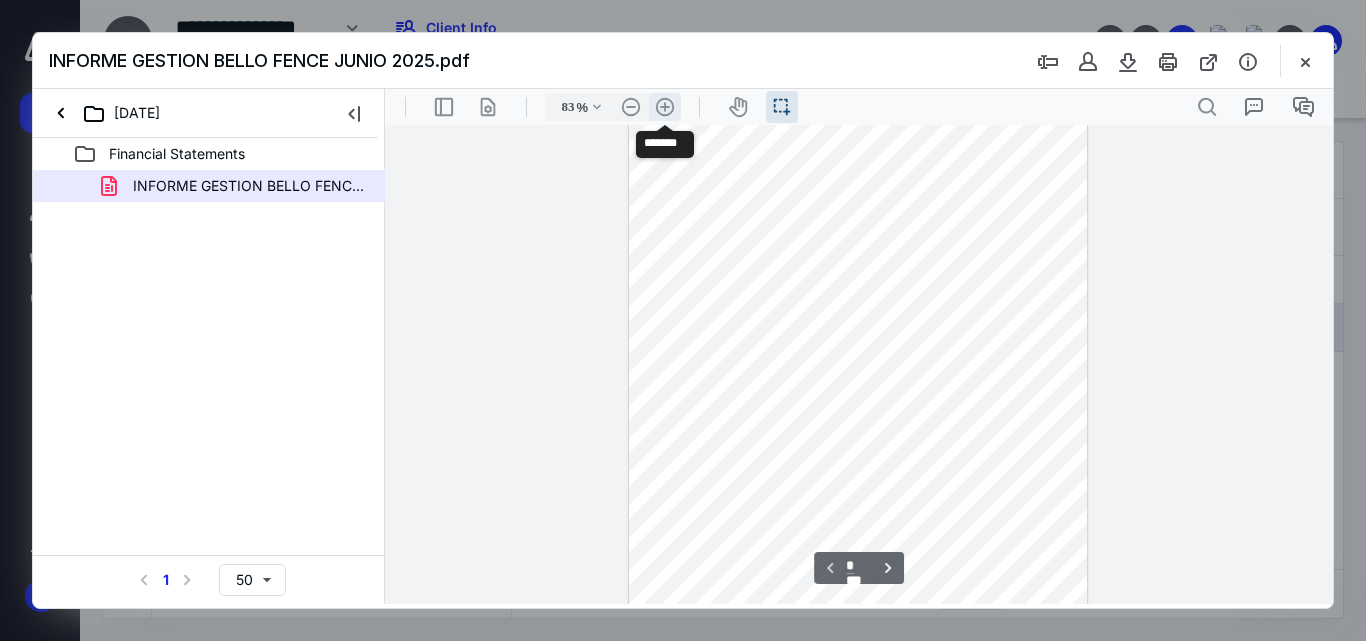 scroll, scrollTop: 137, scrollLeft: 0, axis: vertical 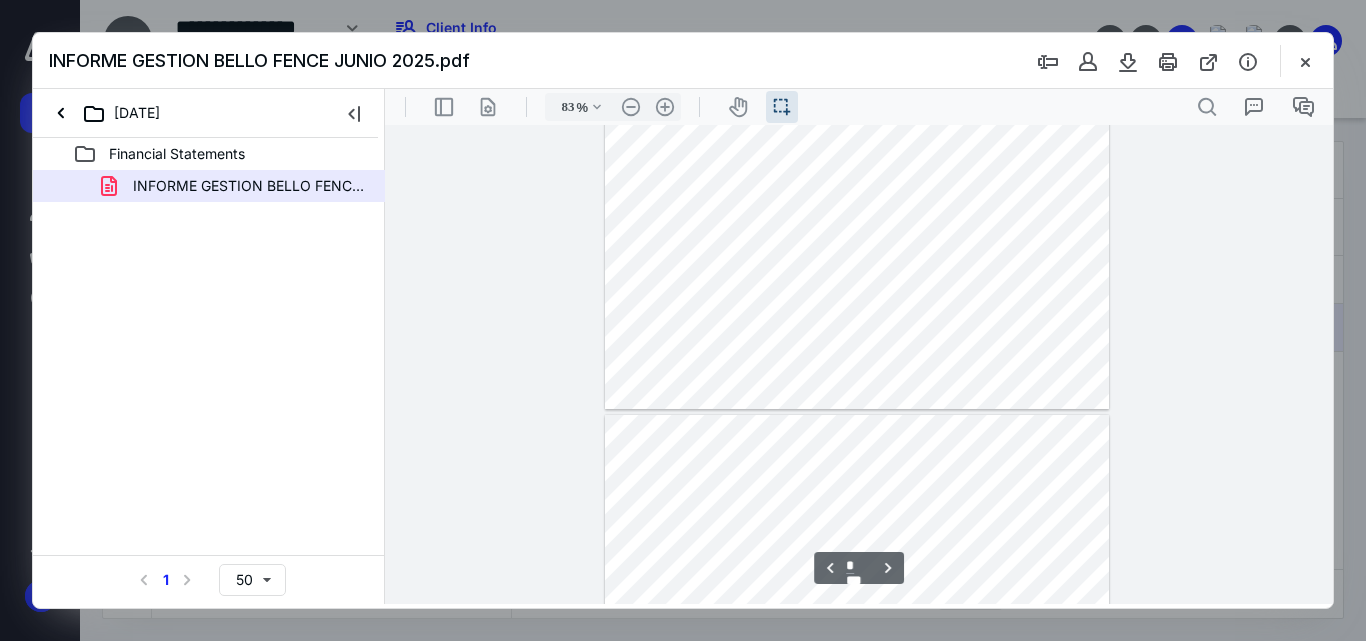 type on "*" 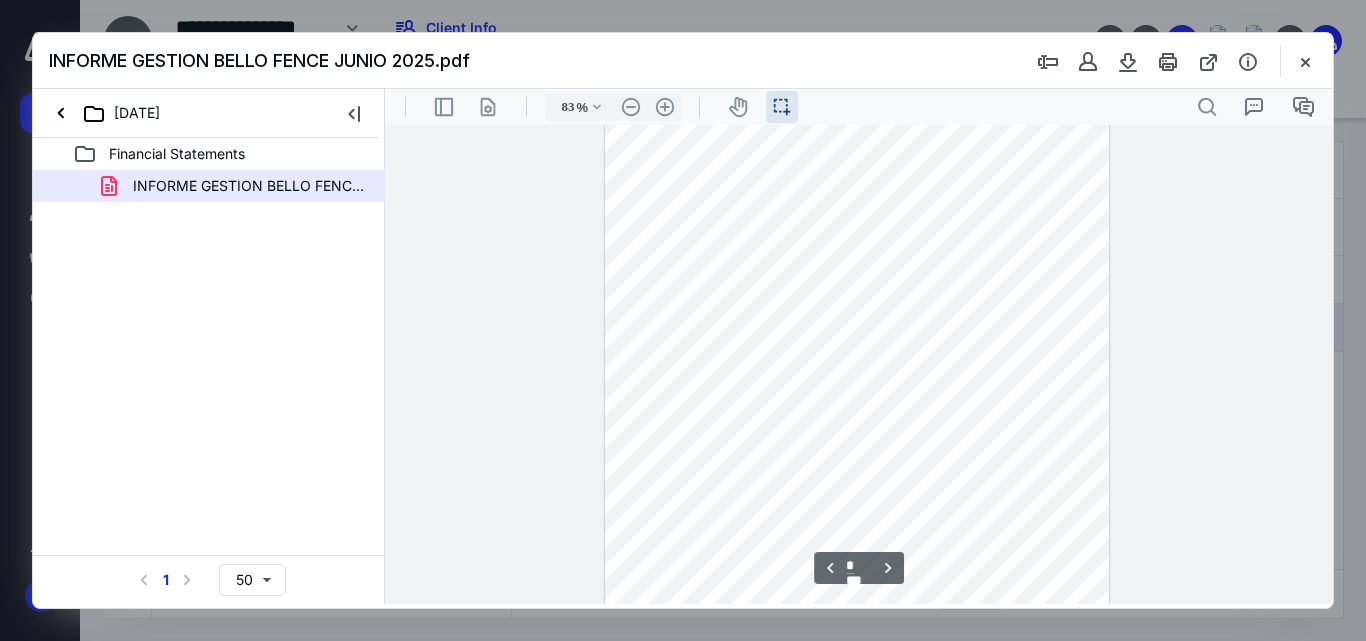 scroll, scrollTop: 1937, scrollLeft: 0, axis: vertical 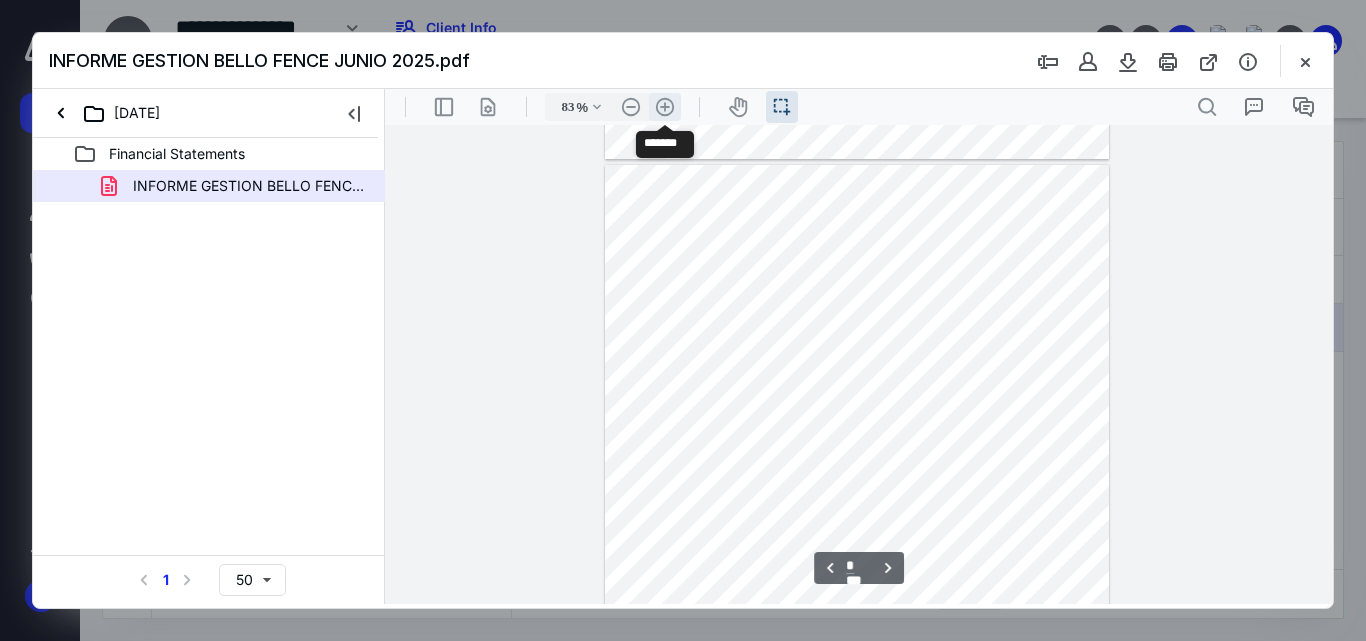 click on ".cls-1{fill:#abb0c4;} icon - header - zoom - in - line" at bounding box center [665, 107] 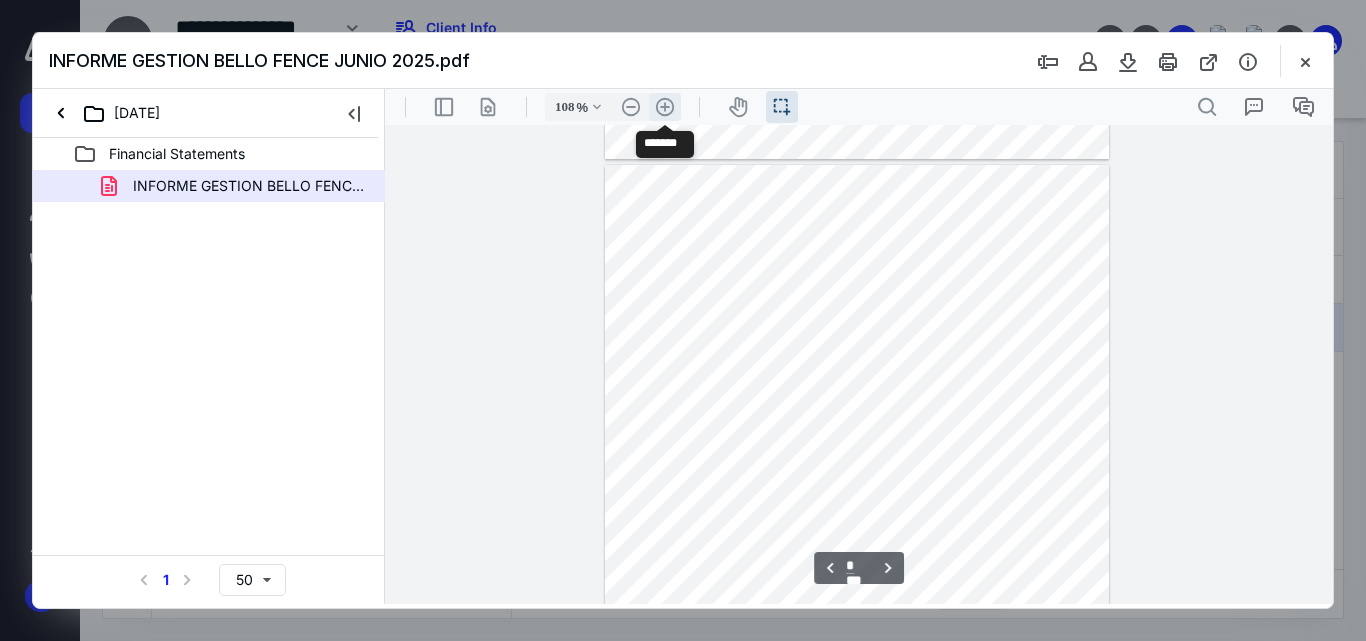 scroll, scrollTop: 2592, scrollLeft: 0, axis: vertical 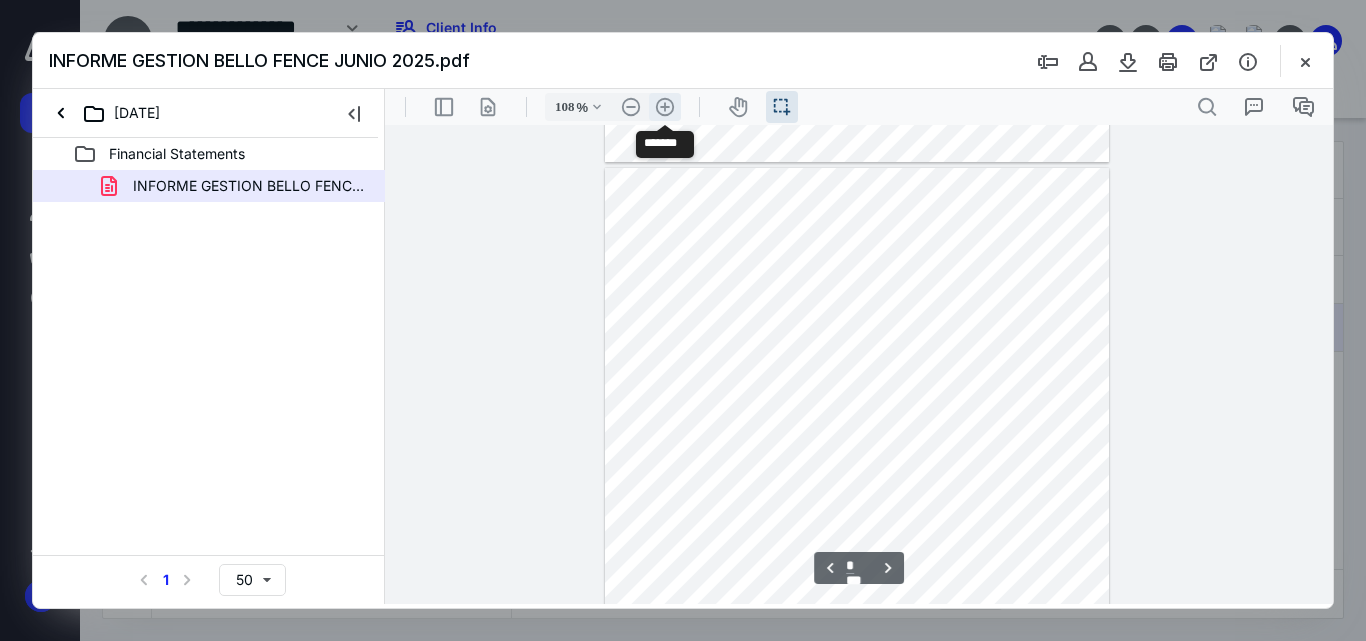click on ".cls-1{fill:#abb0c4;} icon - header - zoom - in - line" at bounding box center (665, 107) 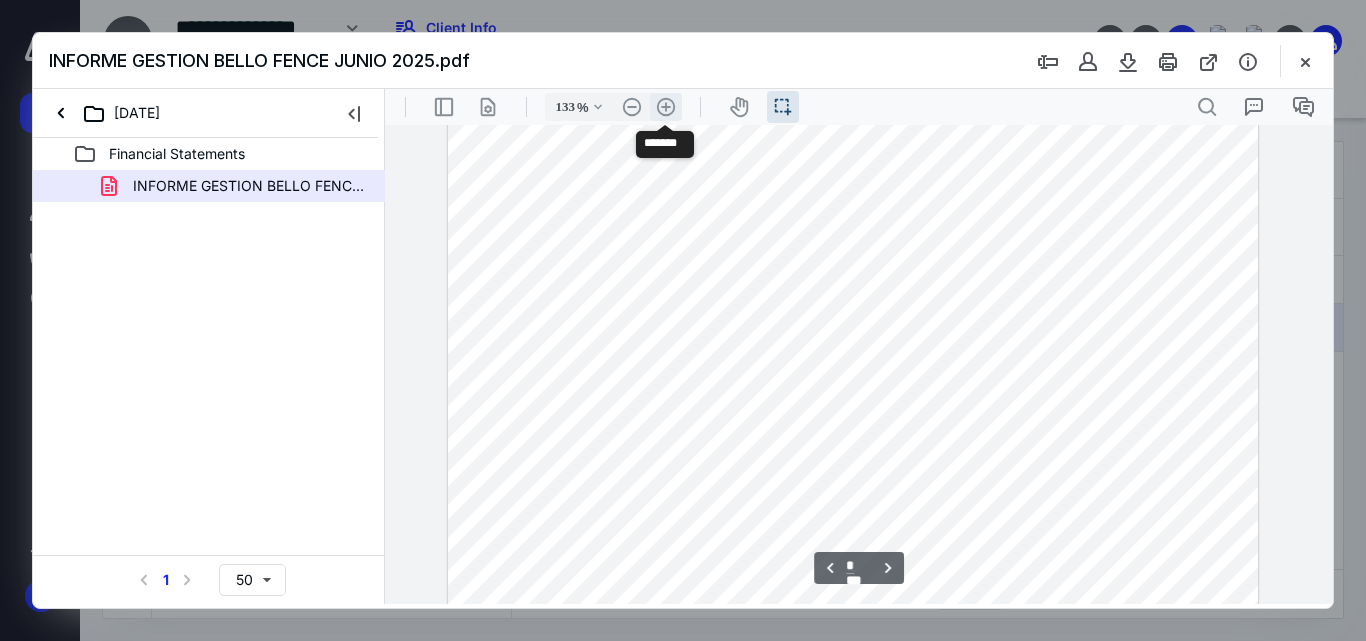 click on ".cls-1{fill:#abb0c4;} icon - header - zoom - in - line" at bounding box center [666, 107] 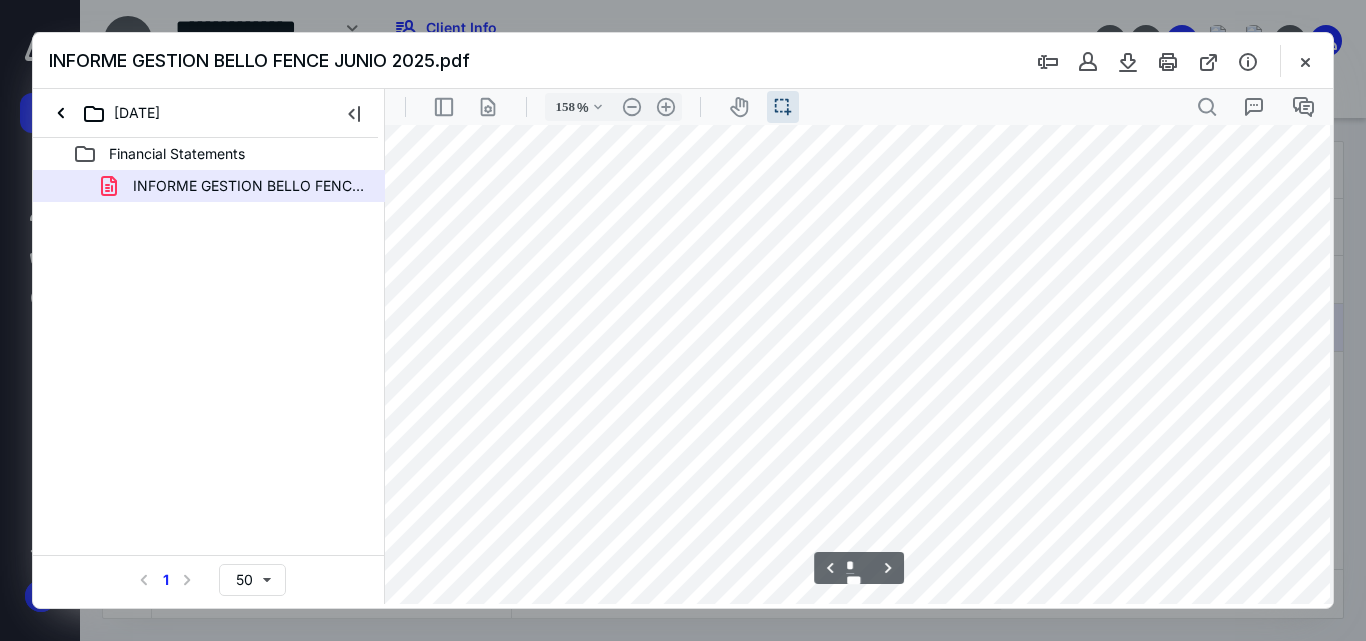 scroll, scrollTop: 5702, scrollLeft: 162, axis: both 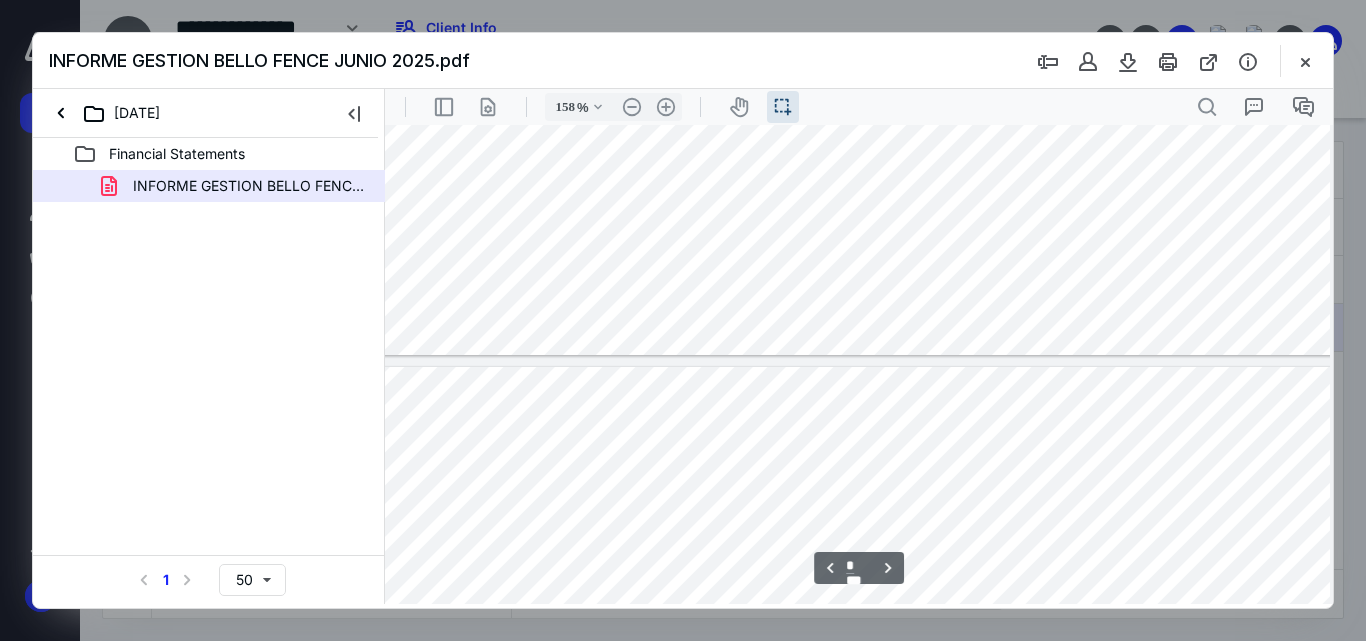 type on "*" 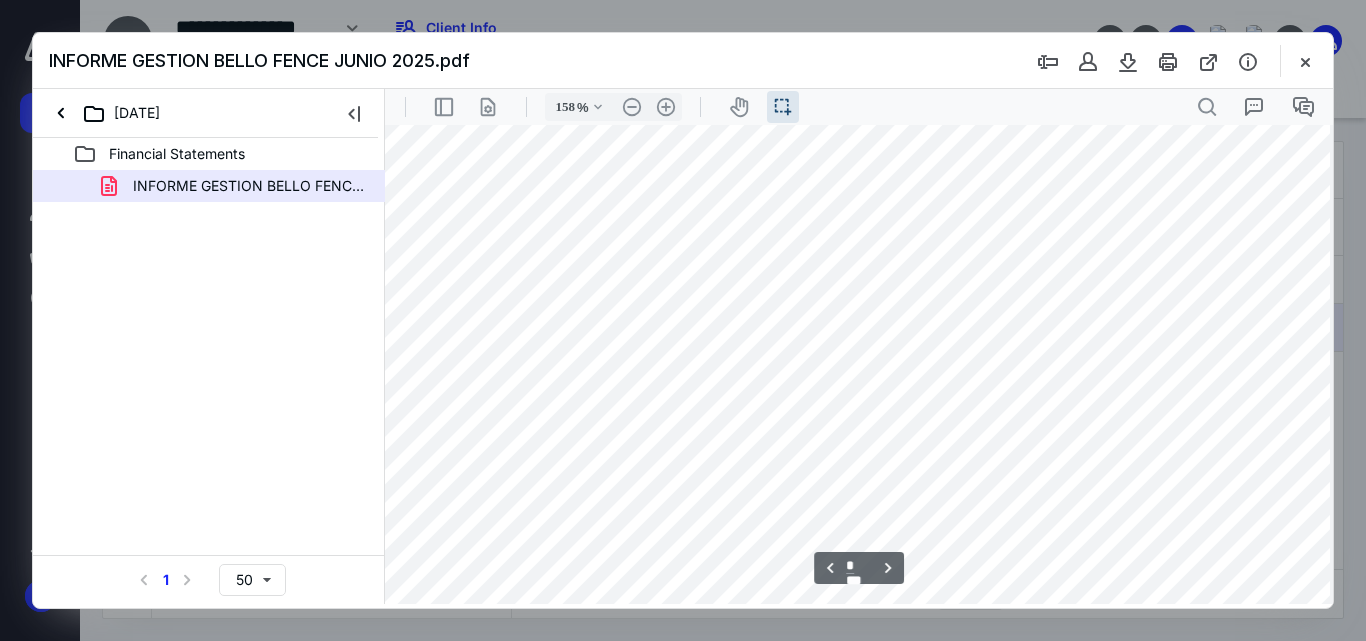 scroll, scrollTop: 3702, scrollLeft: 162, axis: both 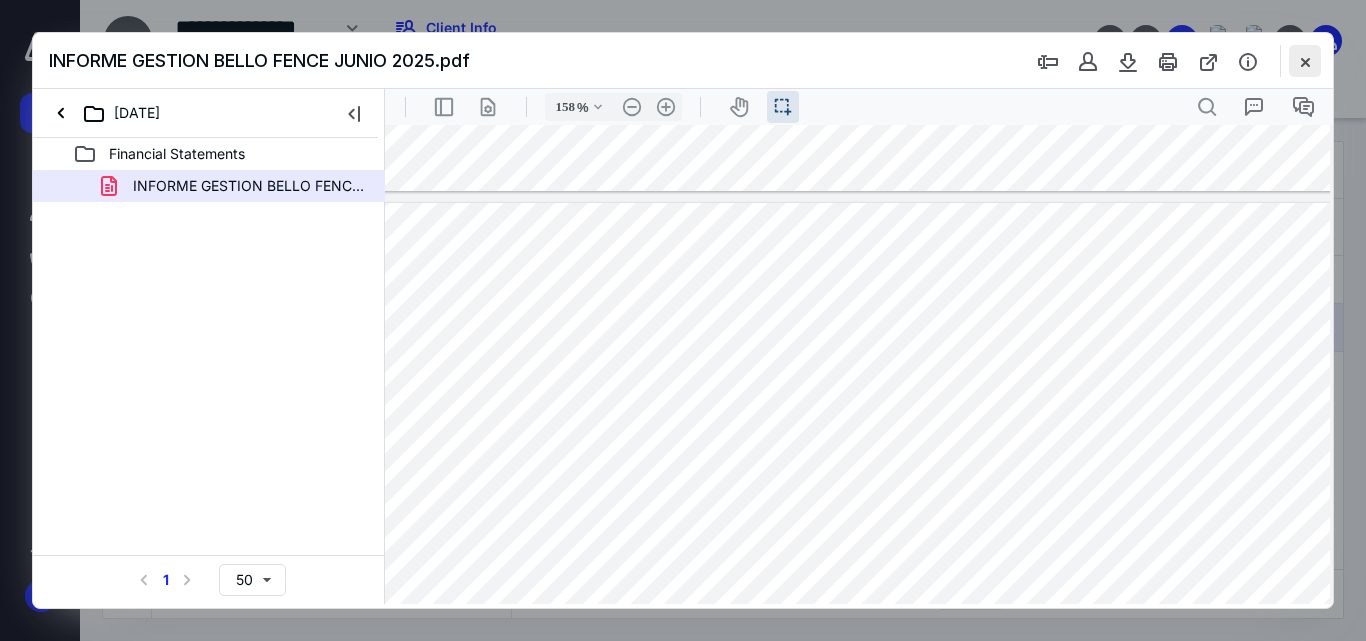 click at bounding box center (1305, 61) 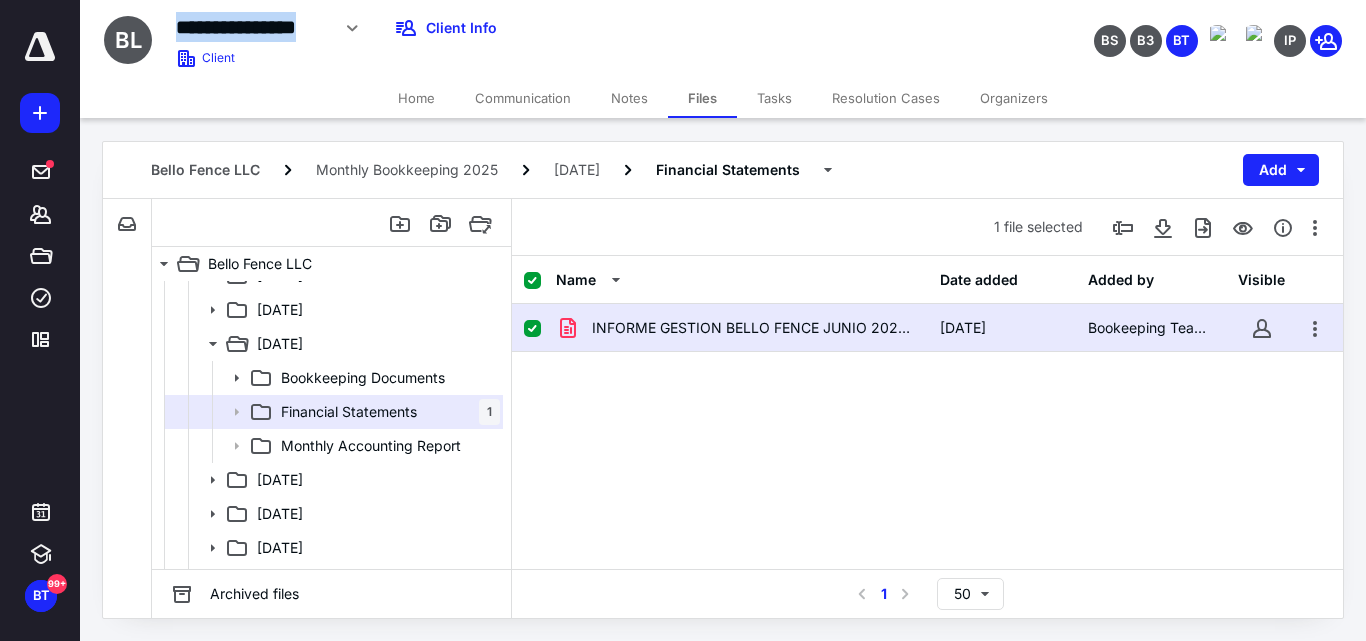 drag, startPoint x: 177, startPoint y: 24, endPoint x: 324, endPoint y: 22, distance: 147.01361 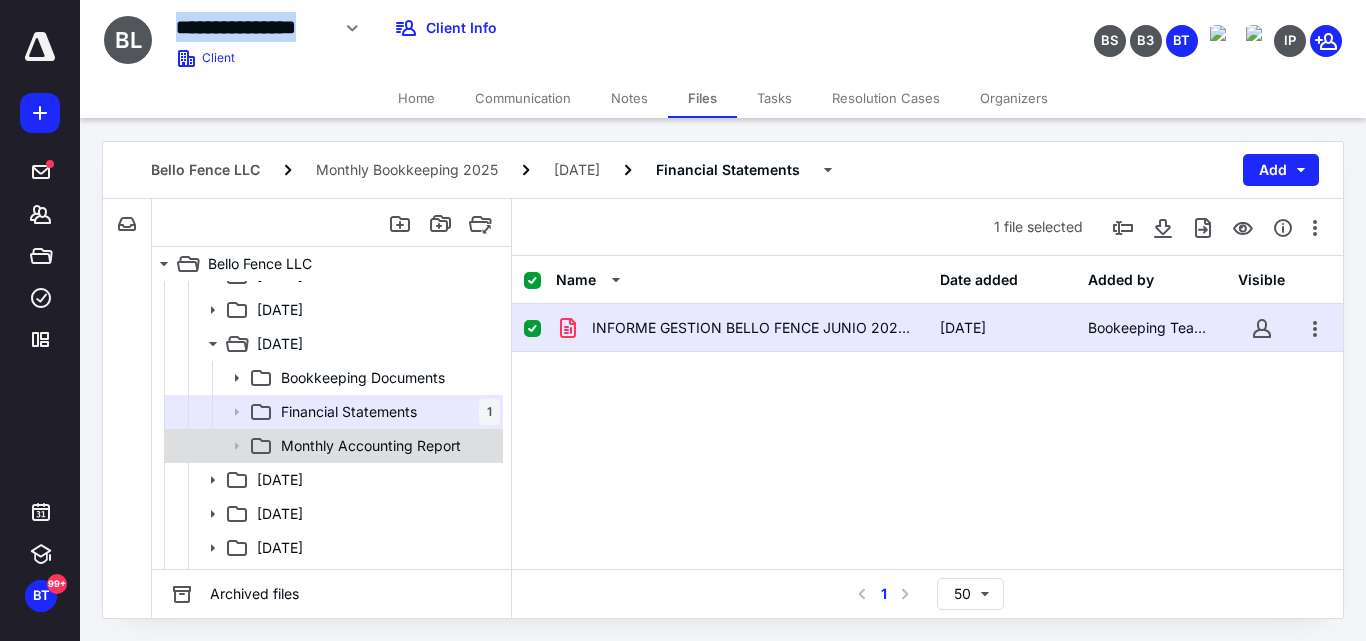 click on "Monthly Accounting Report" at bounding box center (371, 446) 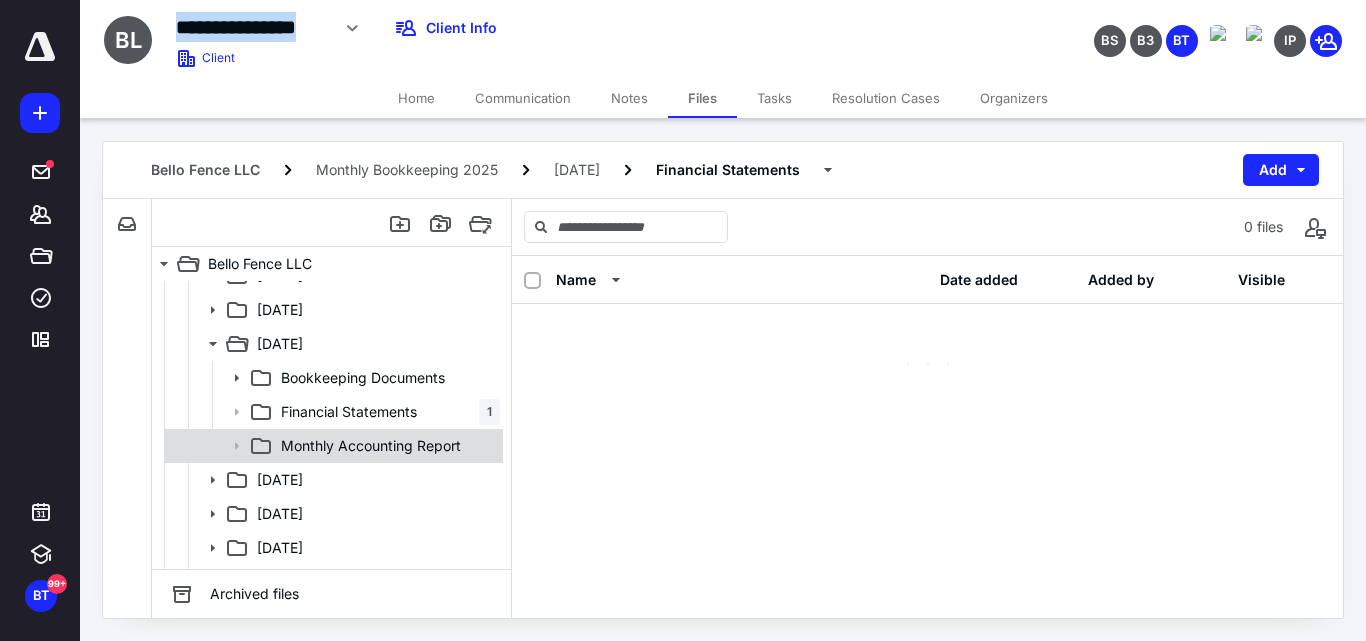 checkbox on "false" 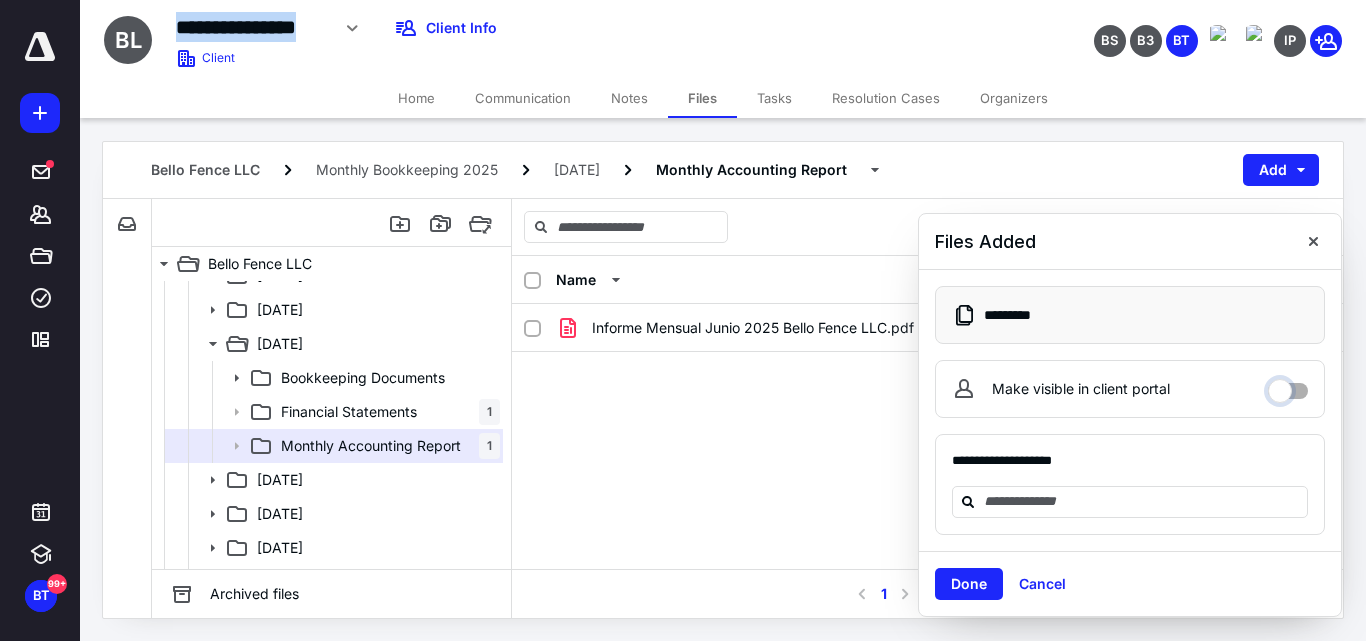click on "Make visible in client portal" at bounding box center (1288, 386) 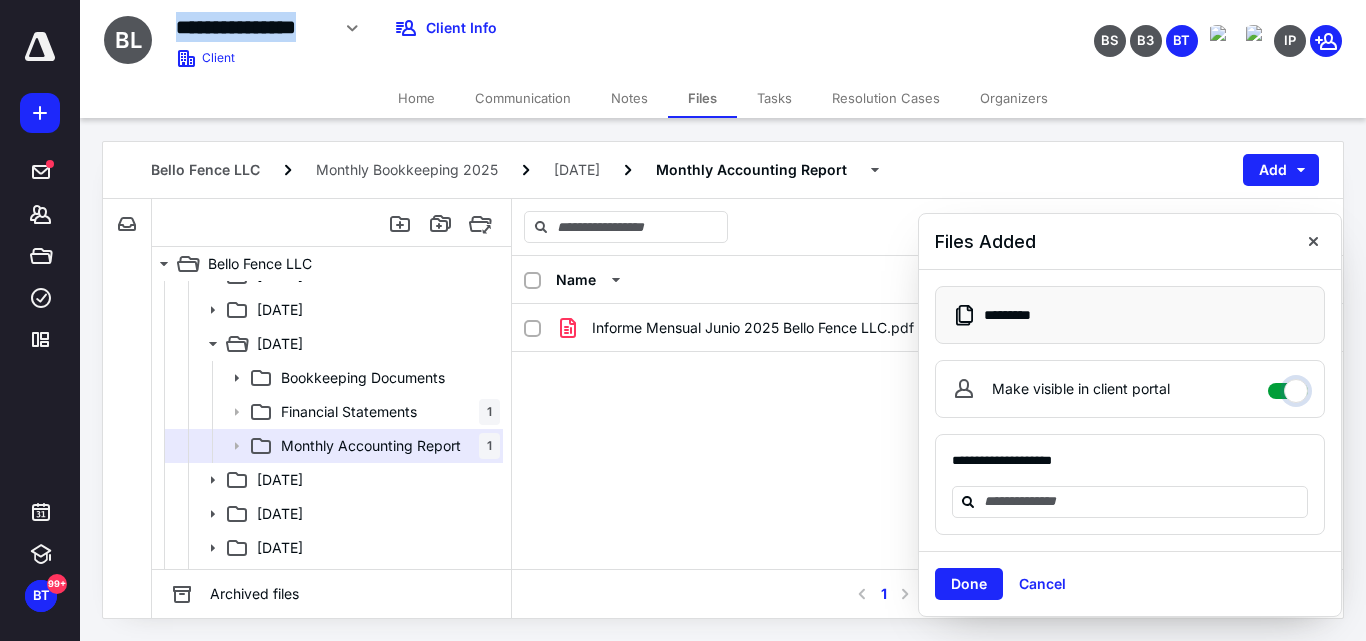 checkbox on "****" 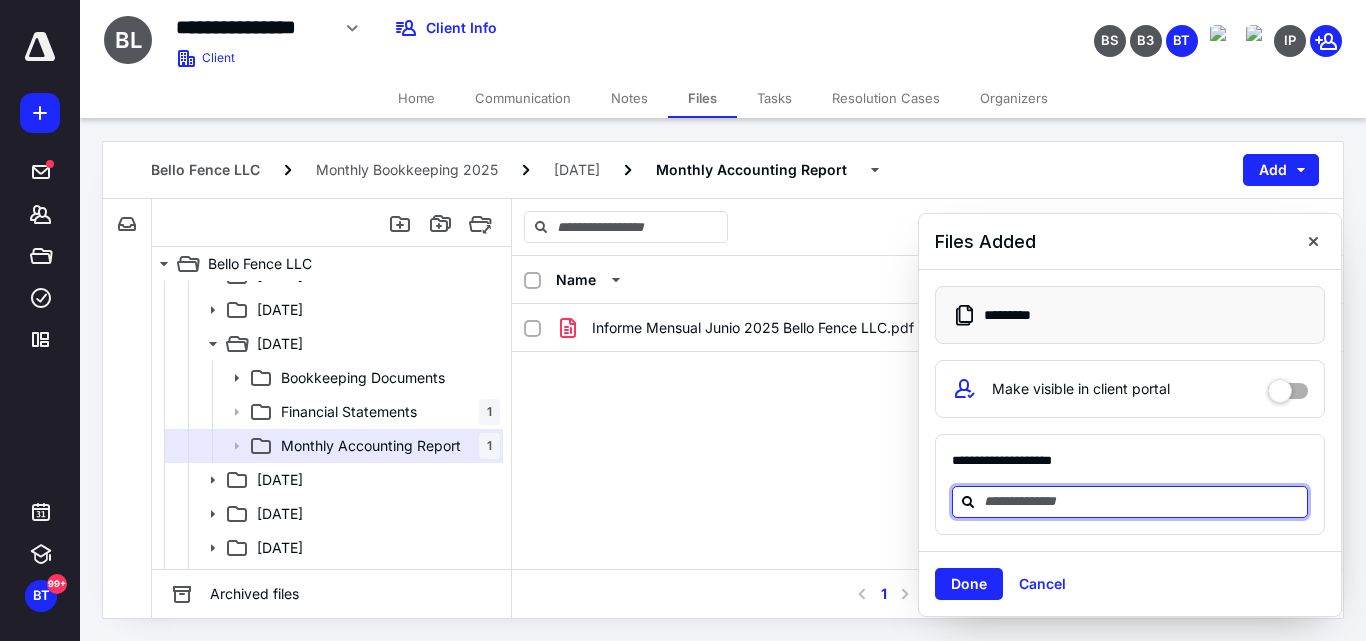 click at bounding box center [1142, 501] 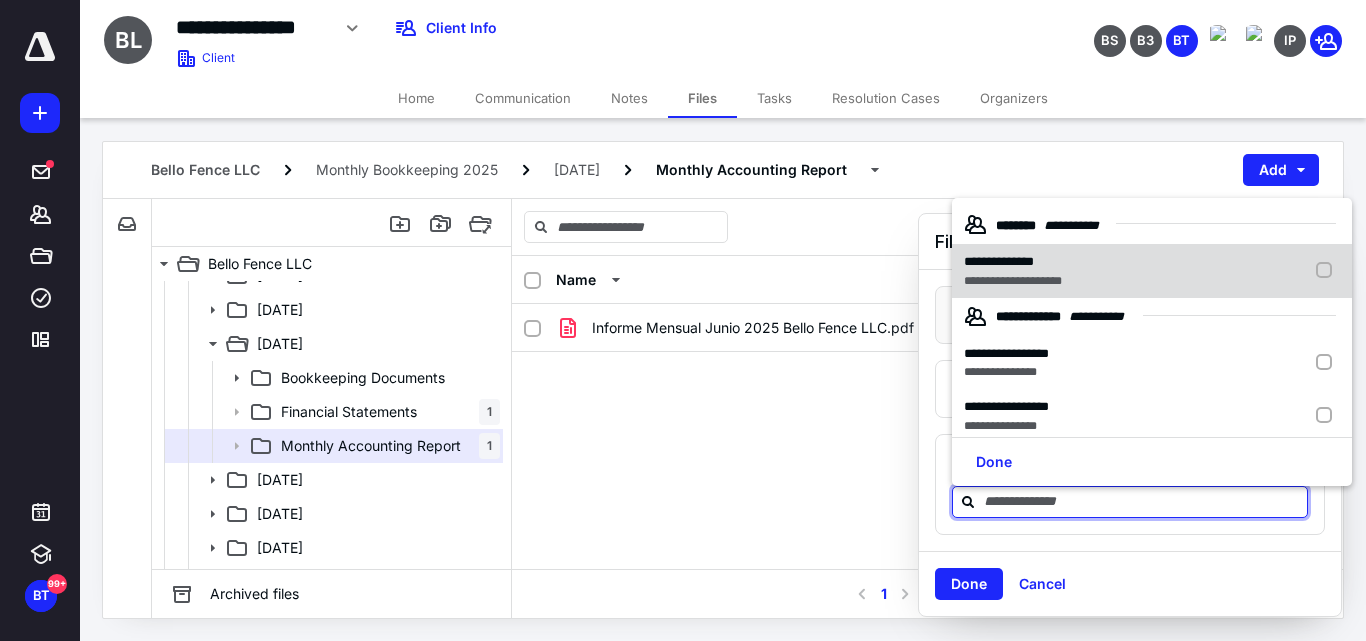 click on "**********" at bounding box center [999, 261] 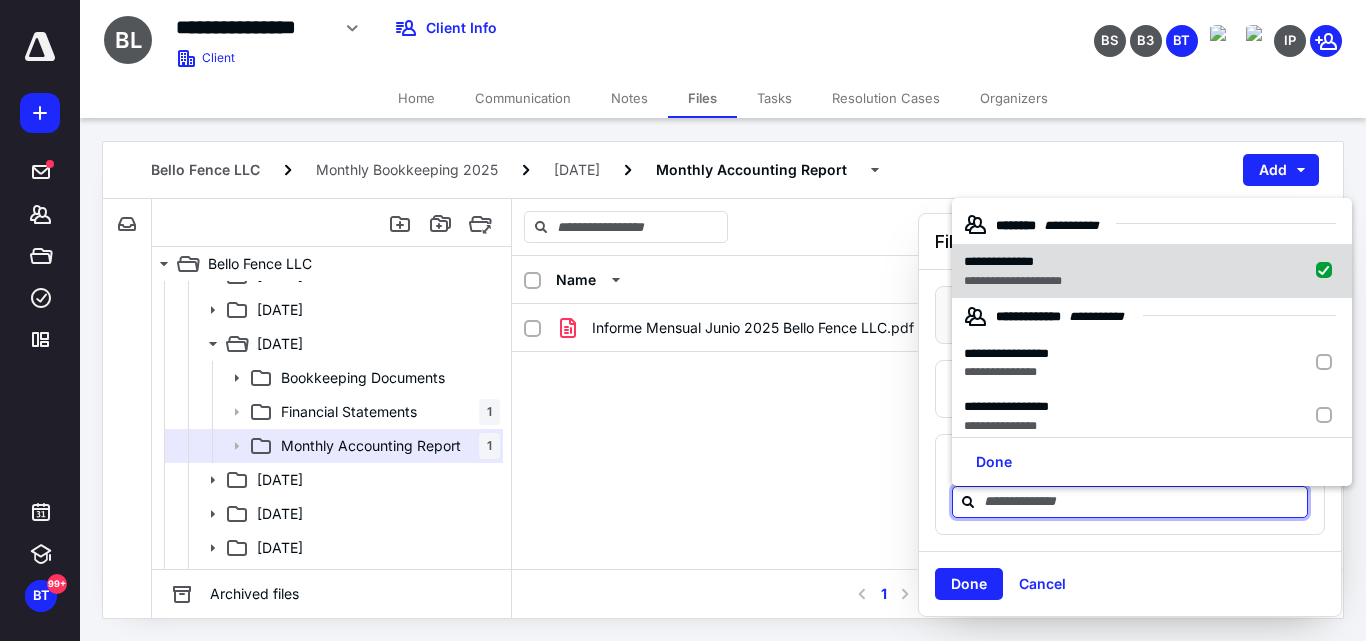 checkbox on "true" 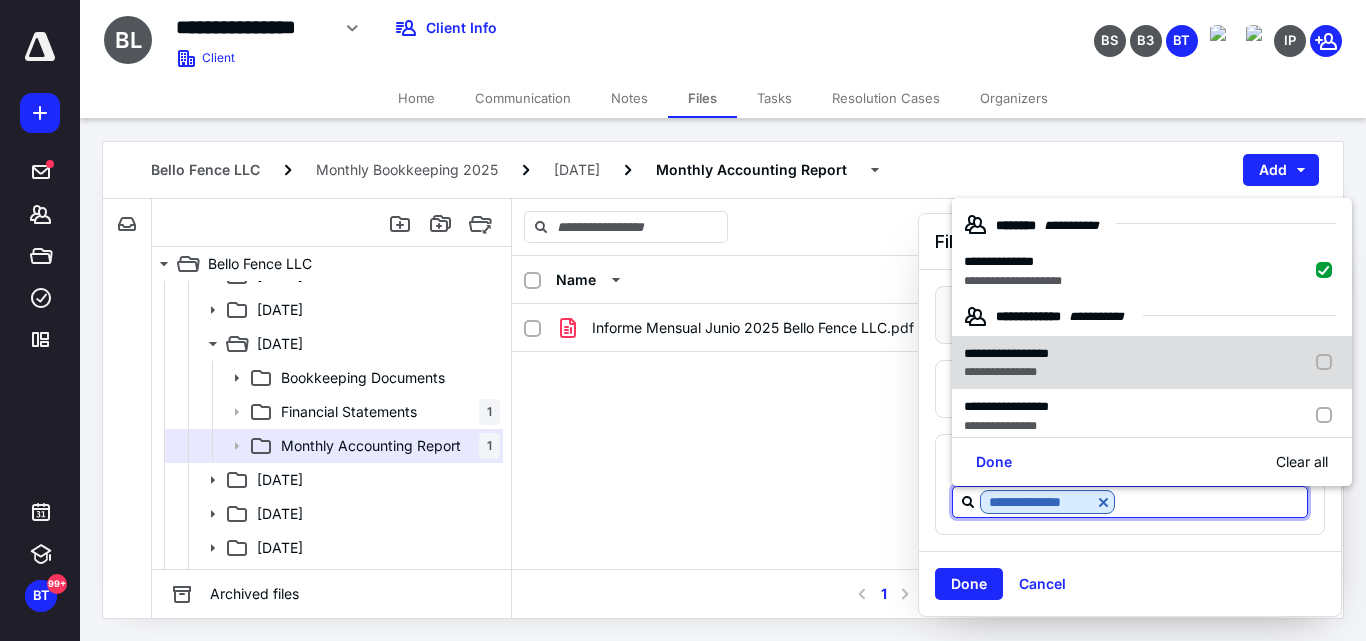 click on "**********" at bounding box center (1006, 353) 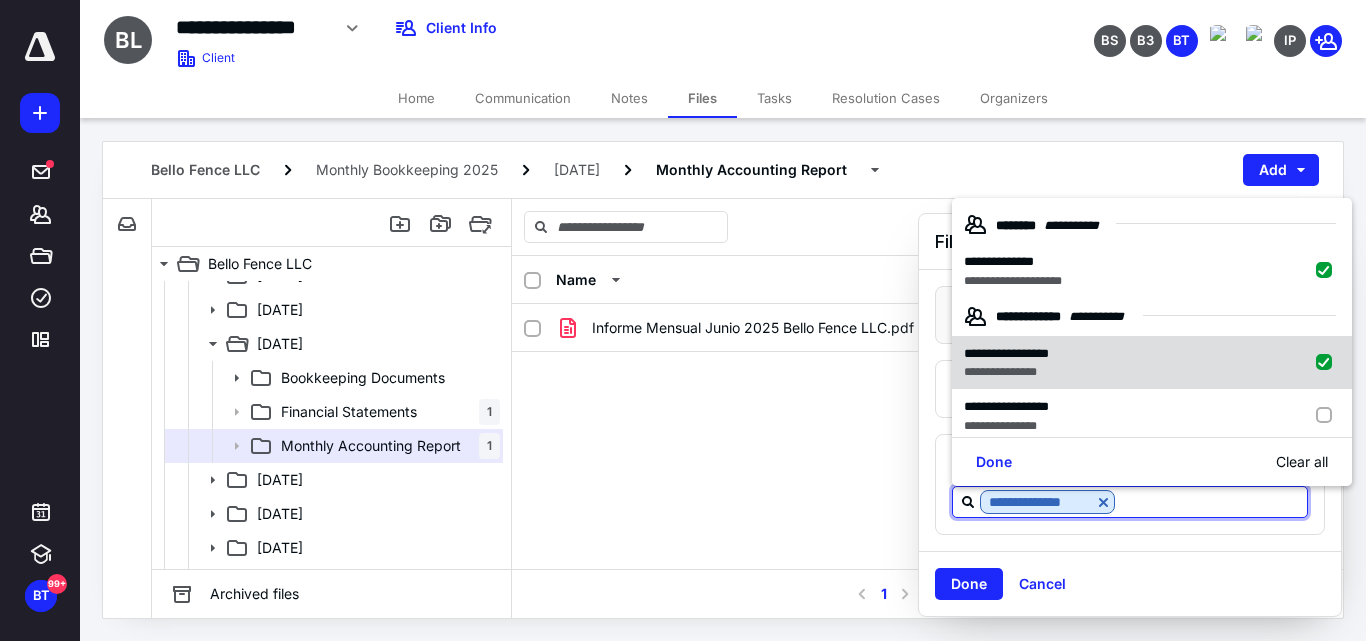 checkbox on "true" 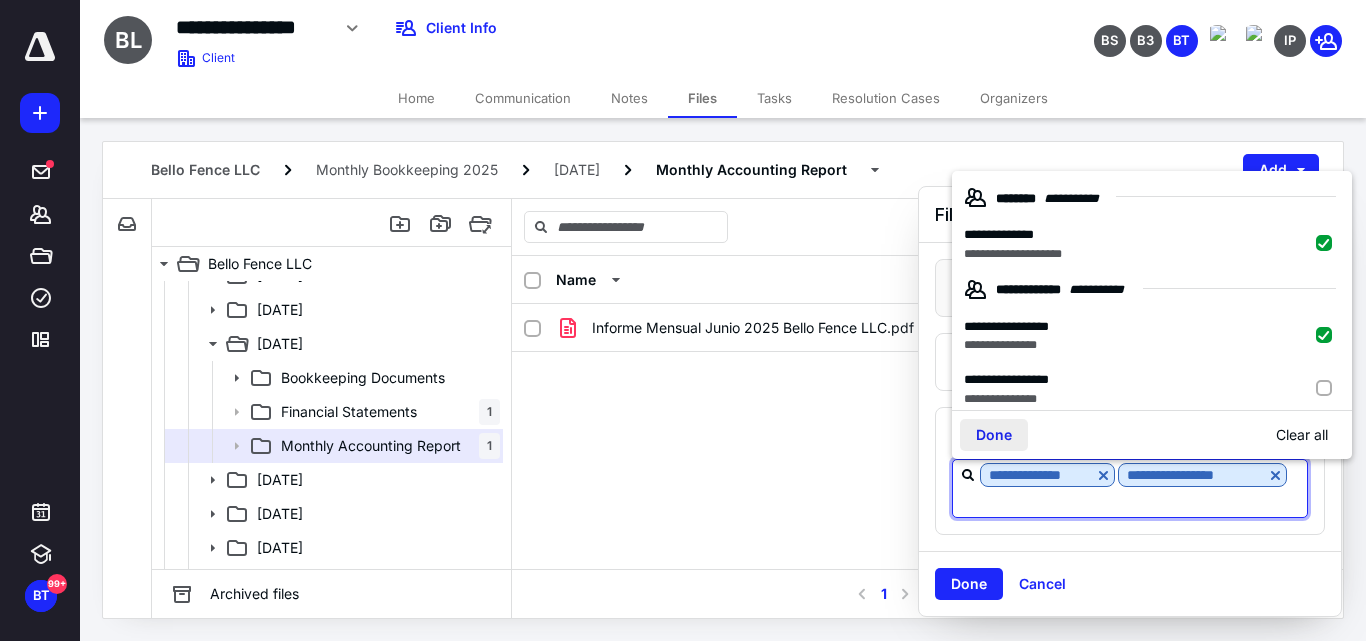 click on "Done" at bounding box center [994, 435] 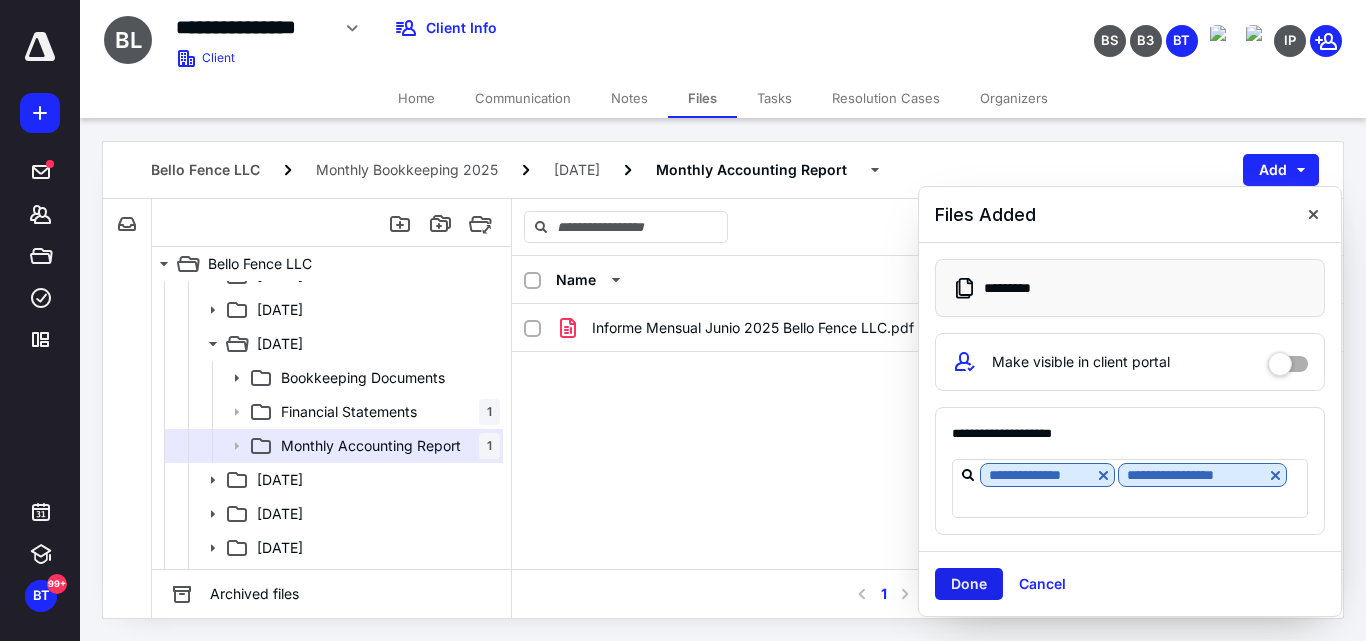 click on "Done" at bounding box center (969, 584) 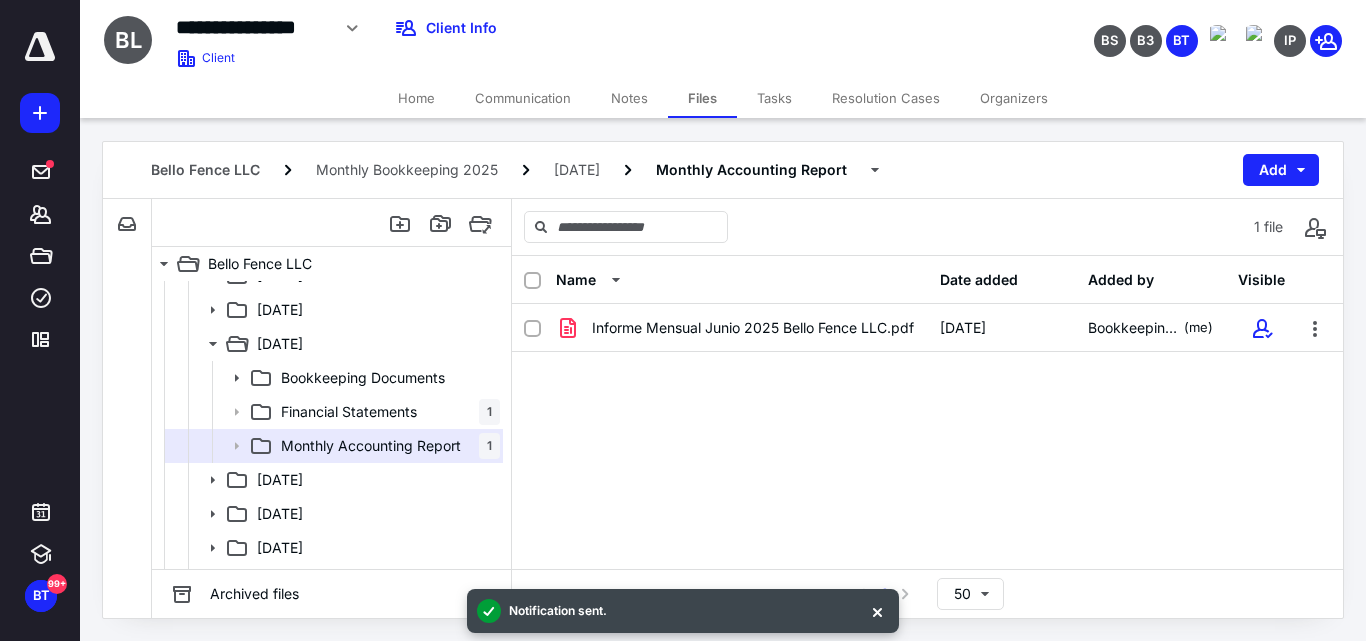 click on "Communication" at bounding box center (523, 98) 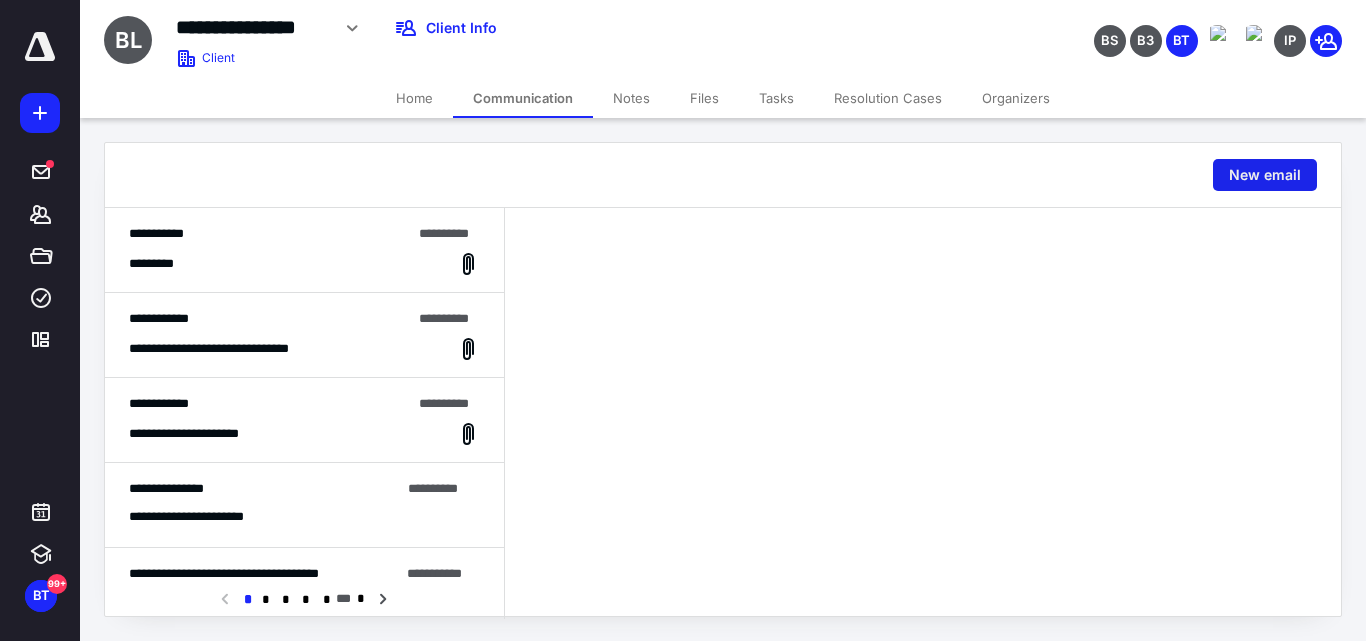 click on "New email" at bounding box center [1265, 175] 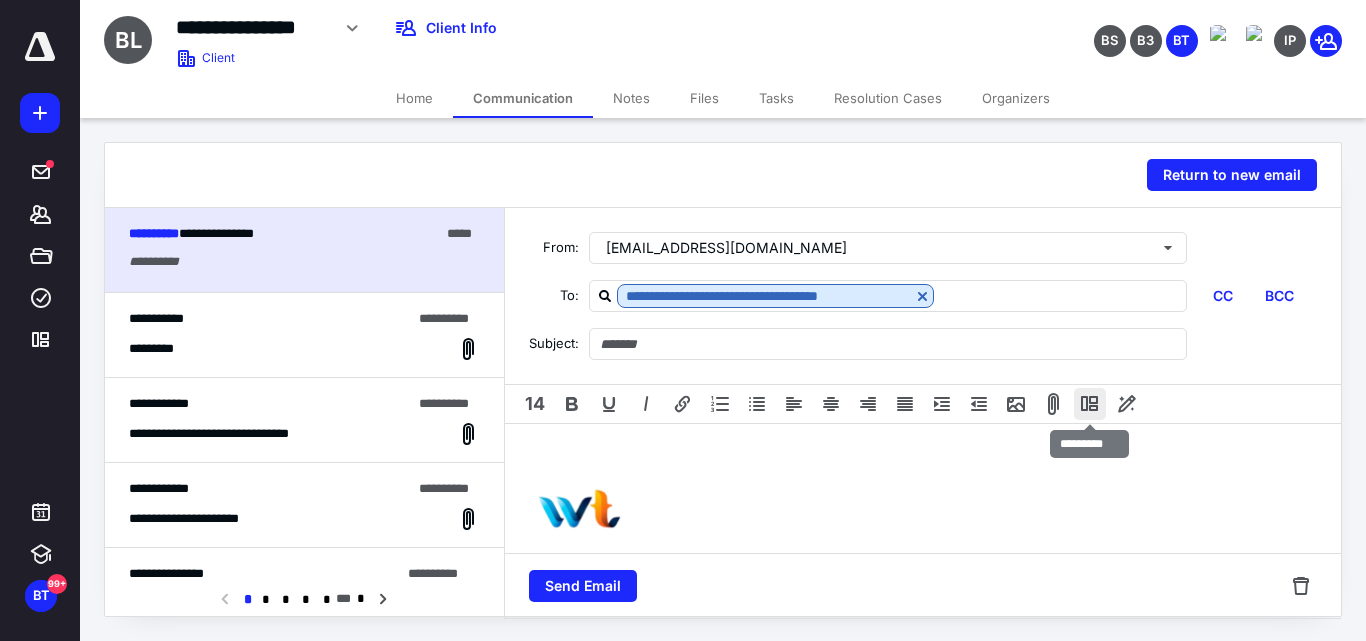 click at bounding box center (1090, 404) 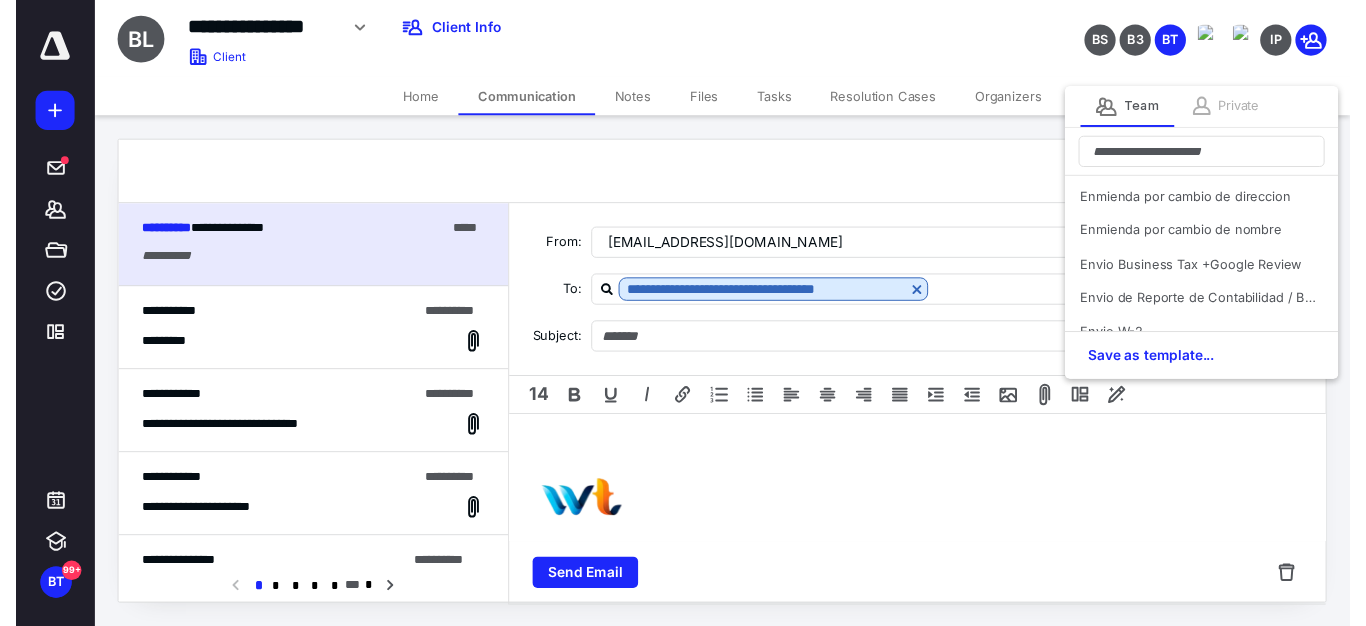 scroll, scrollTop: 300, scrollLeft: 0, axis: vertical 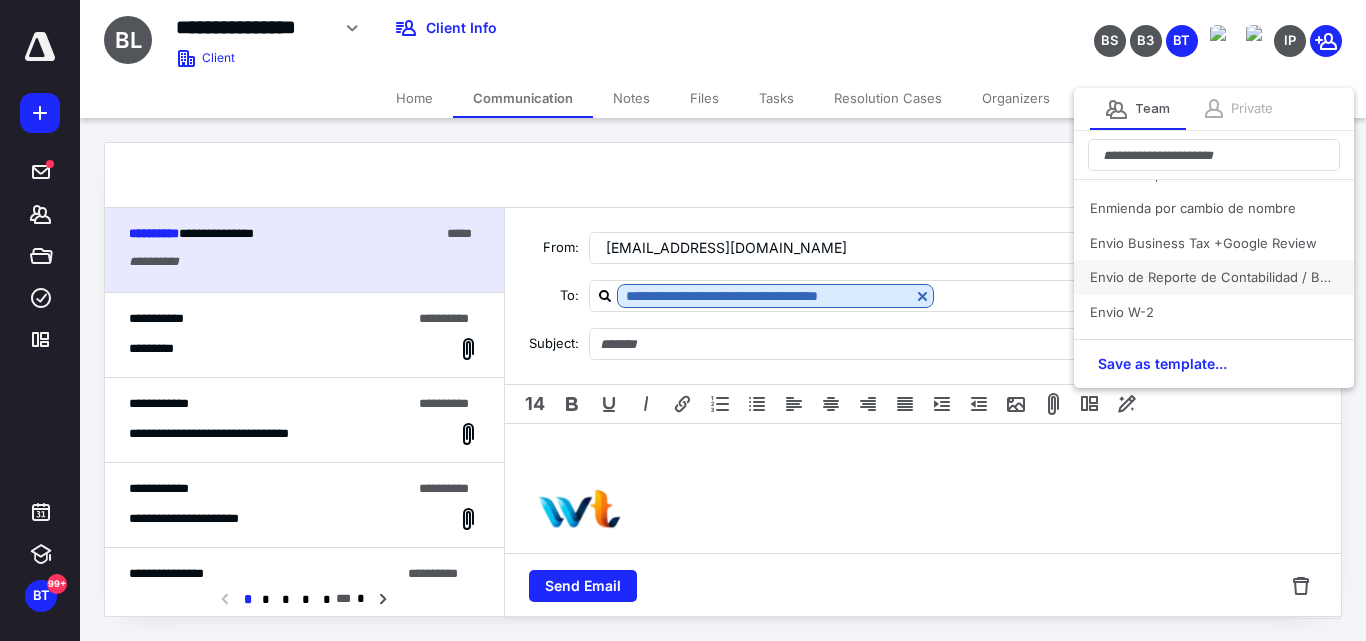 click on "Envio de Reporte de Contabilidad / Bookkeeping Report" at bounding box center [1214, 277] 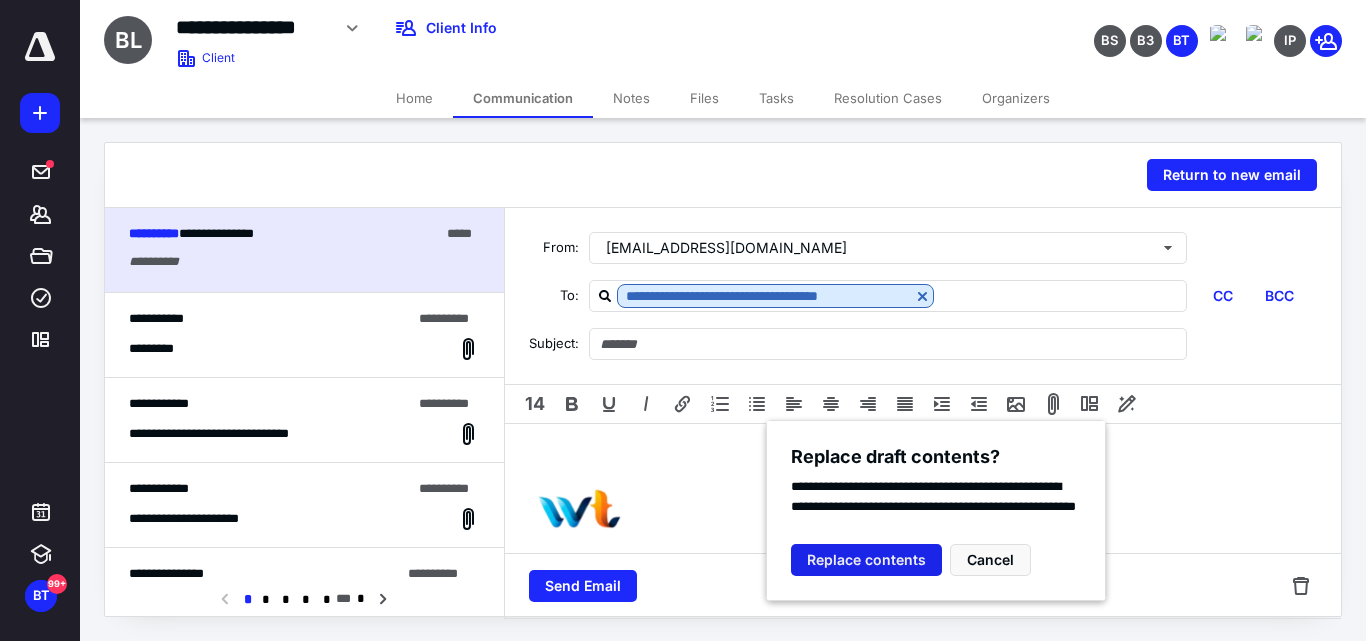 click on "Replace contents" at bounding box center (866, 560) 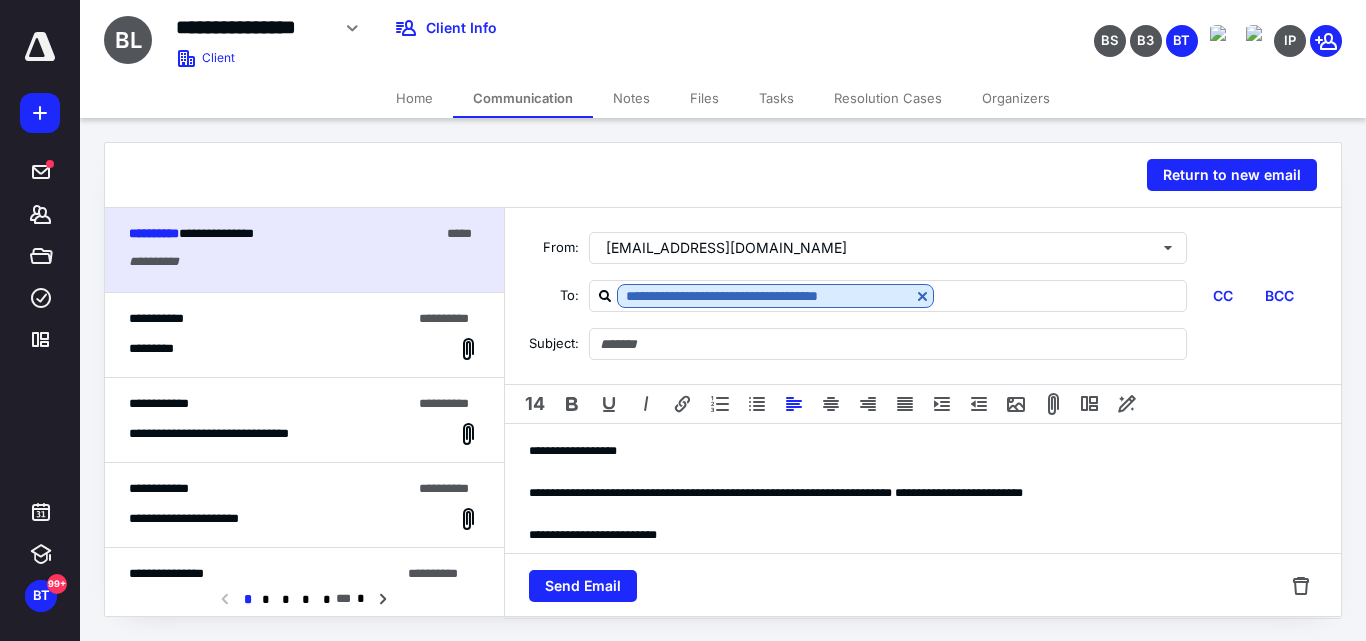 type on "**********" 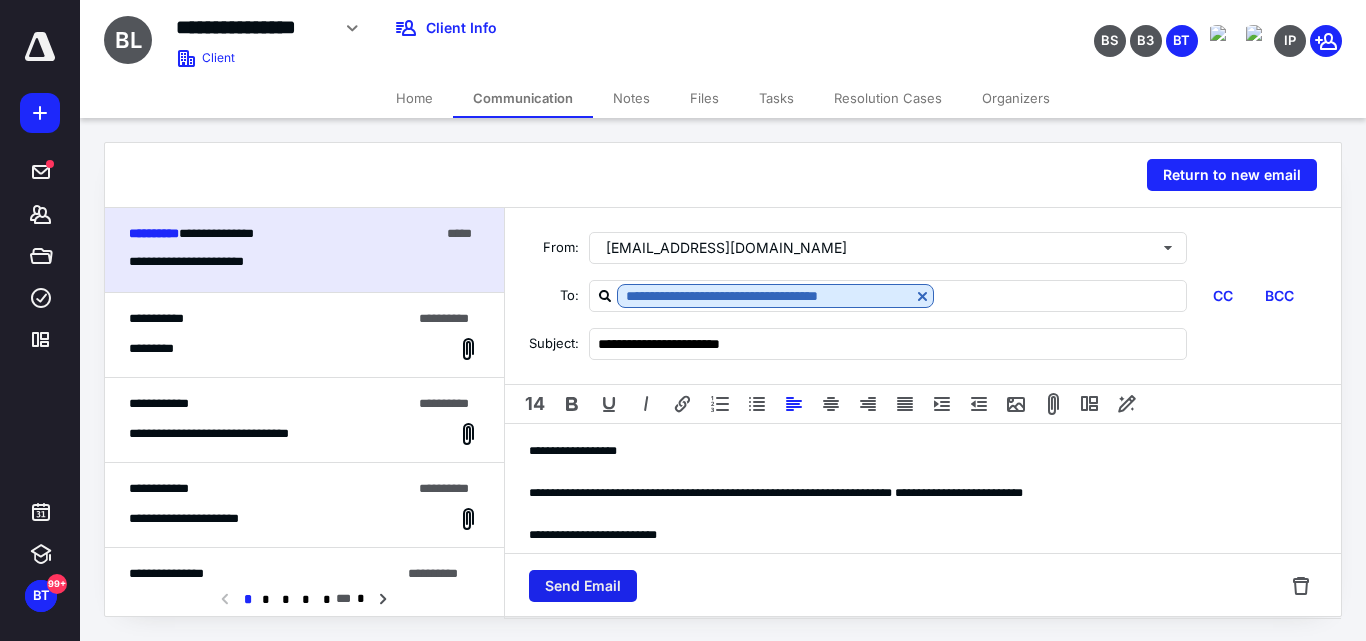 click on "Send Email" at bounding box center [583, 586] 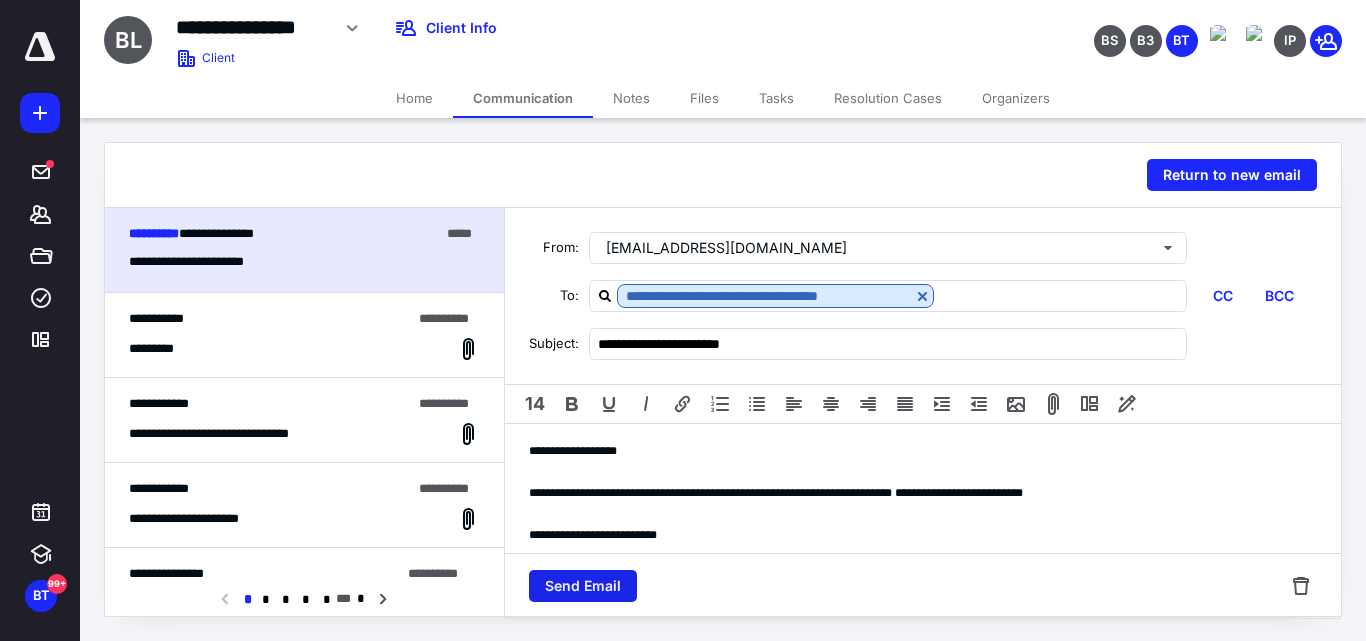 click on "Send Email" at bounding box center (583, 586) 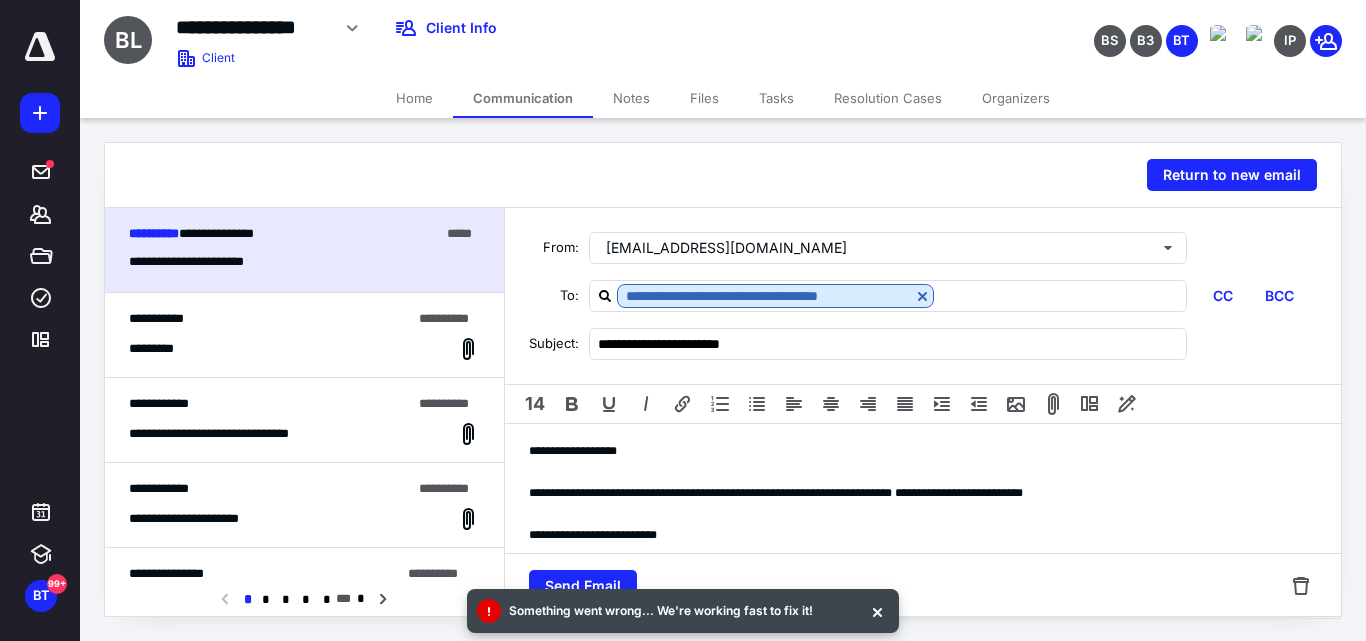 click at bounding box center (638, 175) 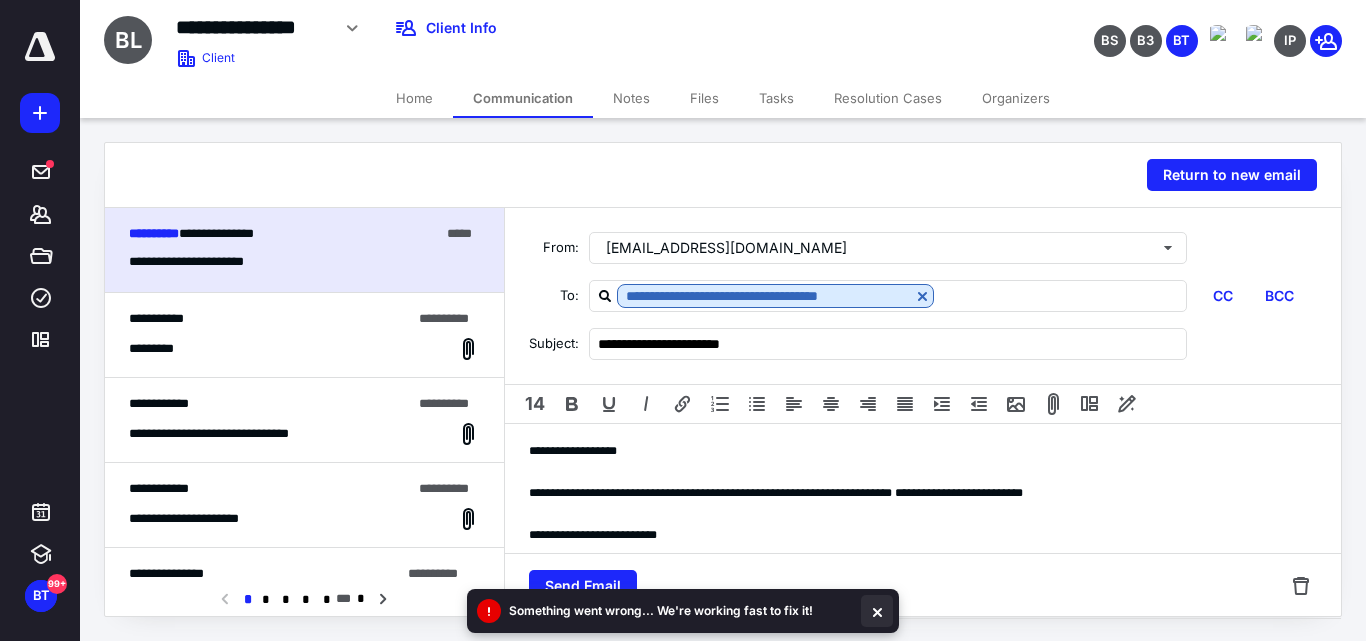 click at bounding box center (877, 611) 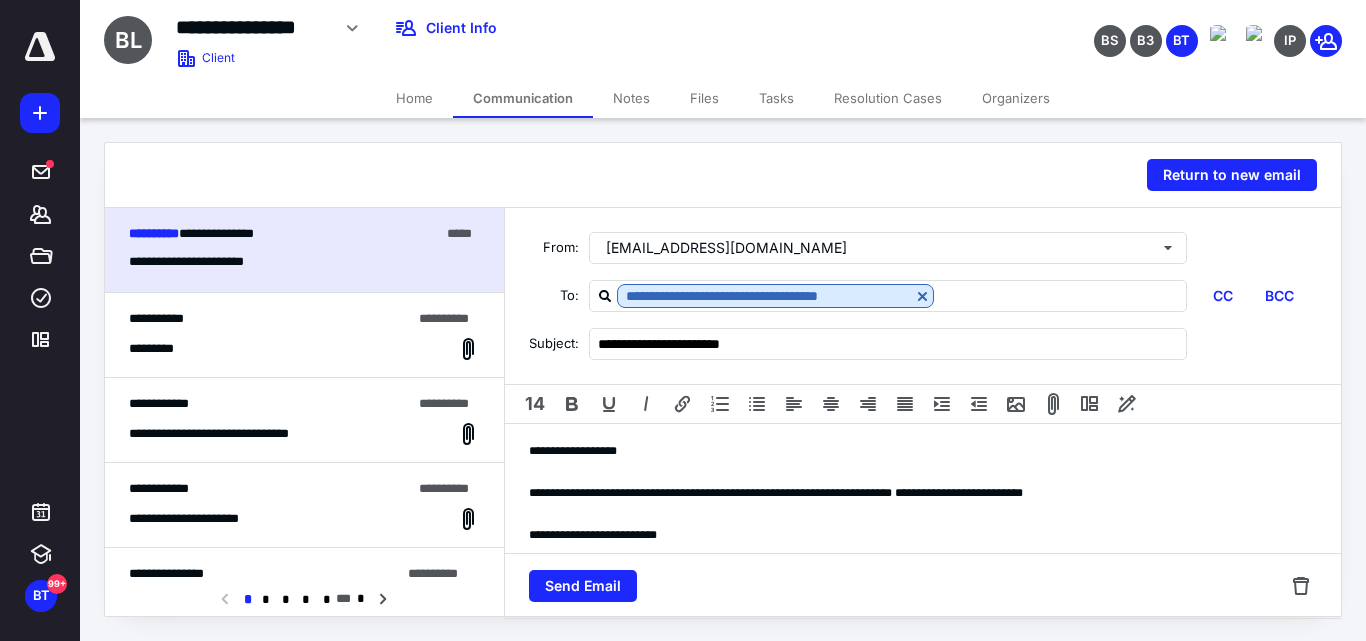 click on "Send Email" at bounding box center [923, 586] 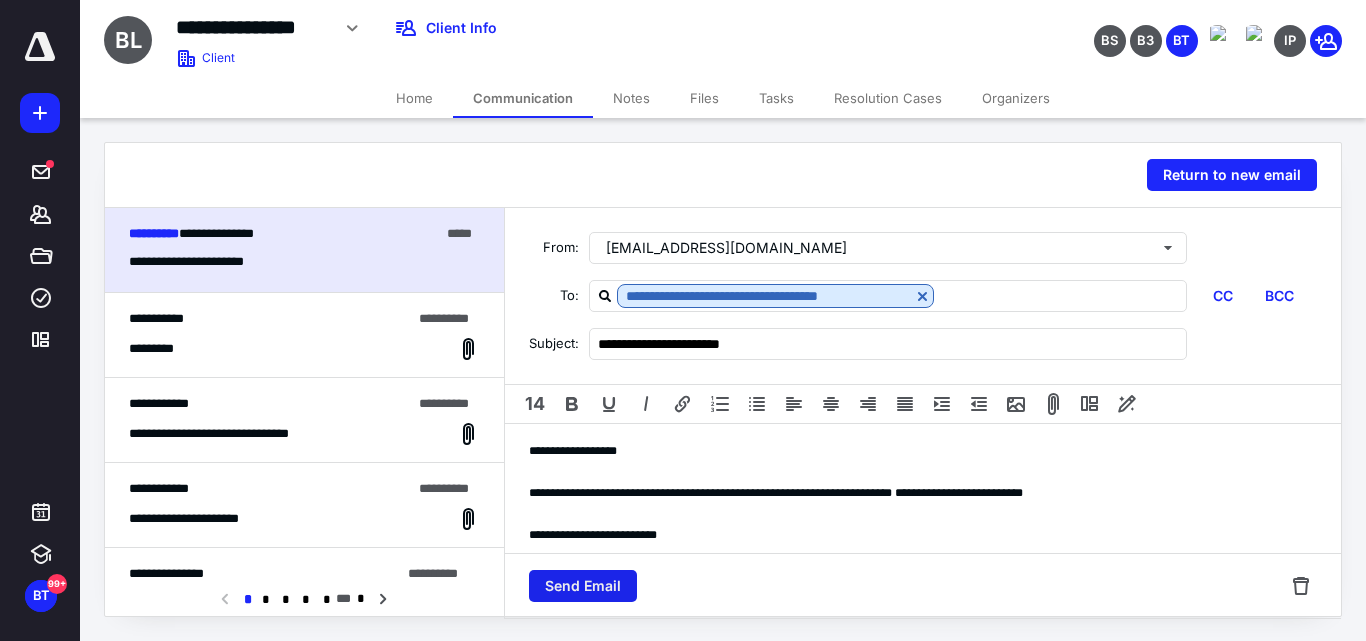 click on "Send Email" at bounding box center [583, 586] 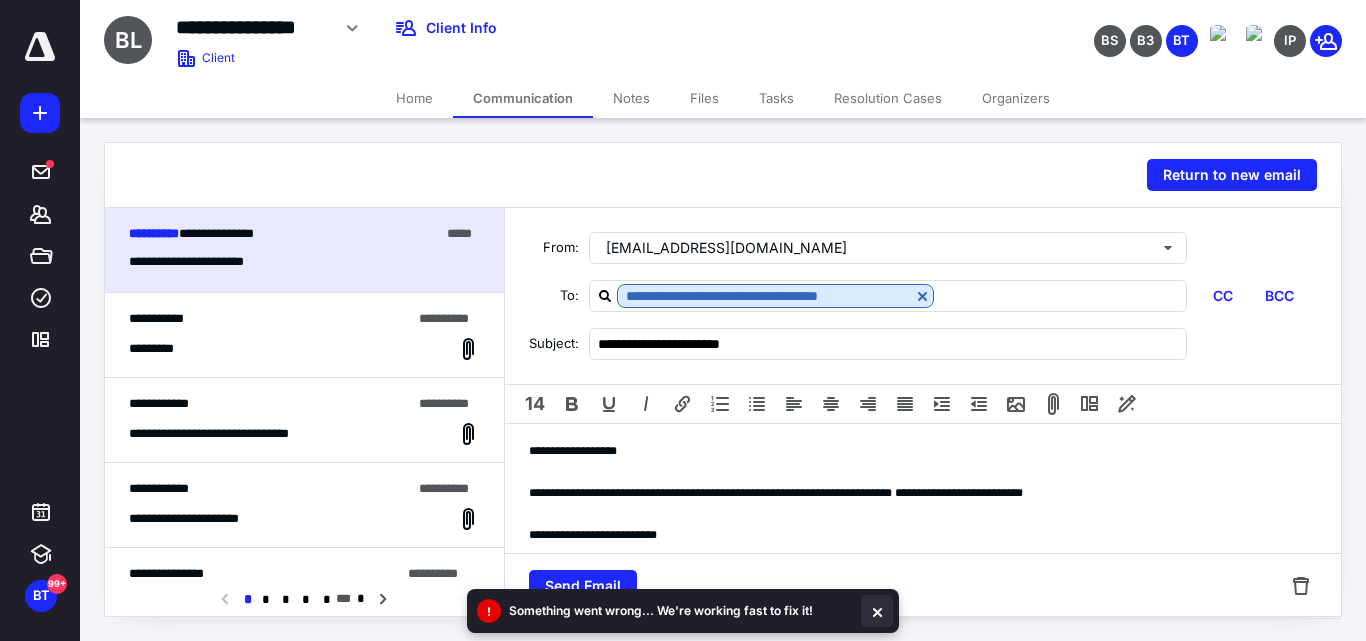 click at bounding box center [877, 611] 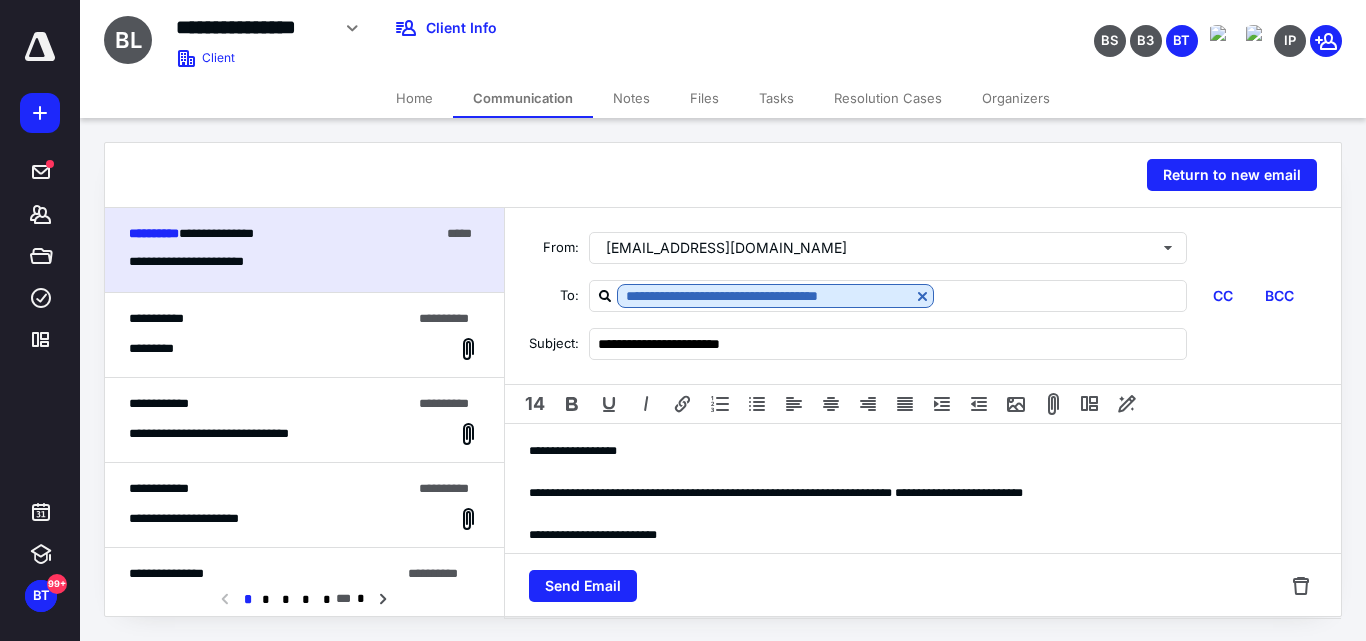 click on "Tasks" at bounding box center [776, 98] 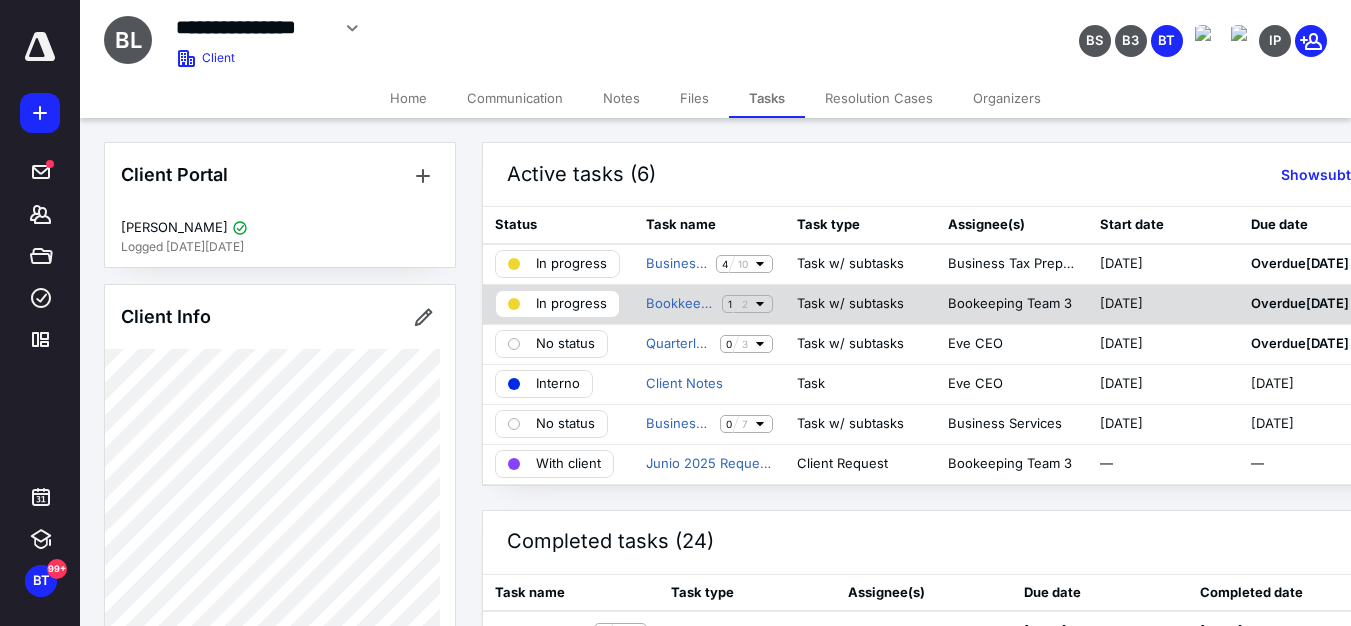 click 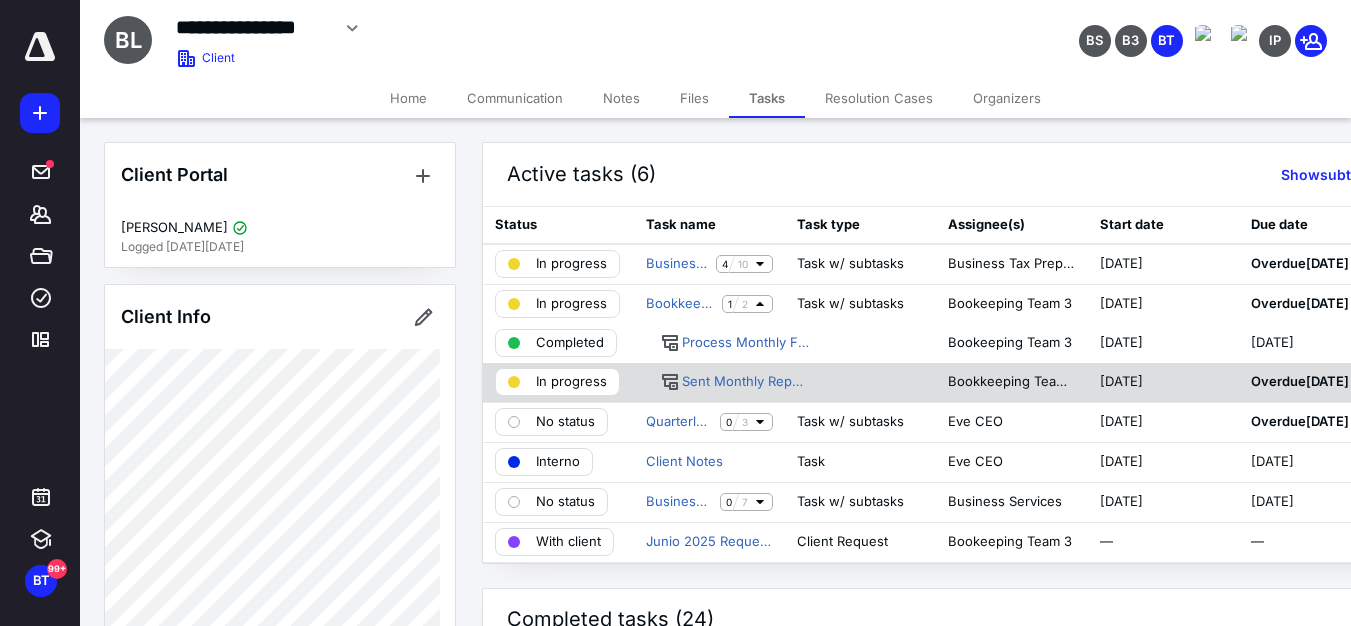 click on "In progress" at bounding box center (557, 382) 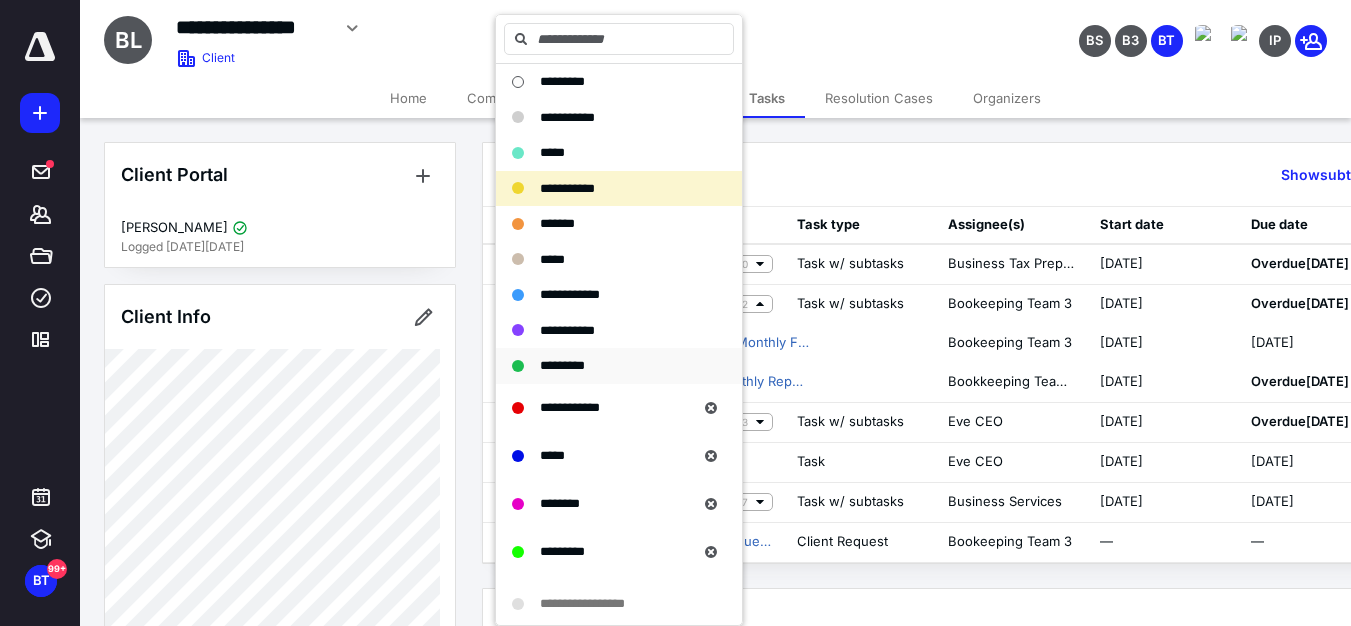 click on "*********" at bounding box center (562, 365) 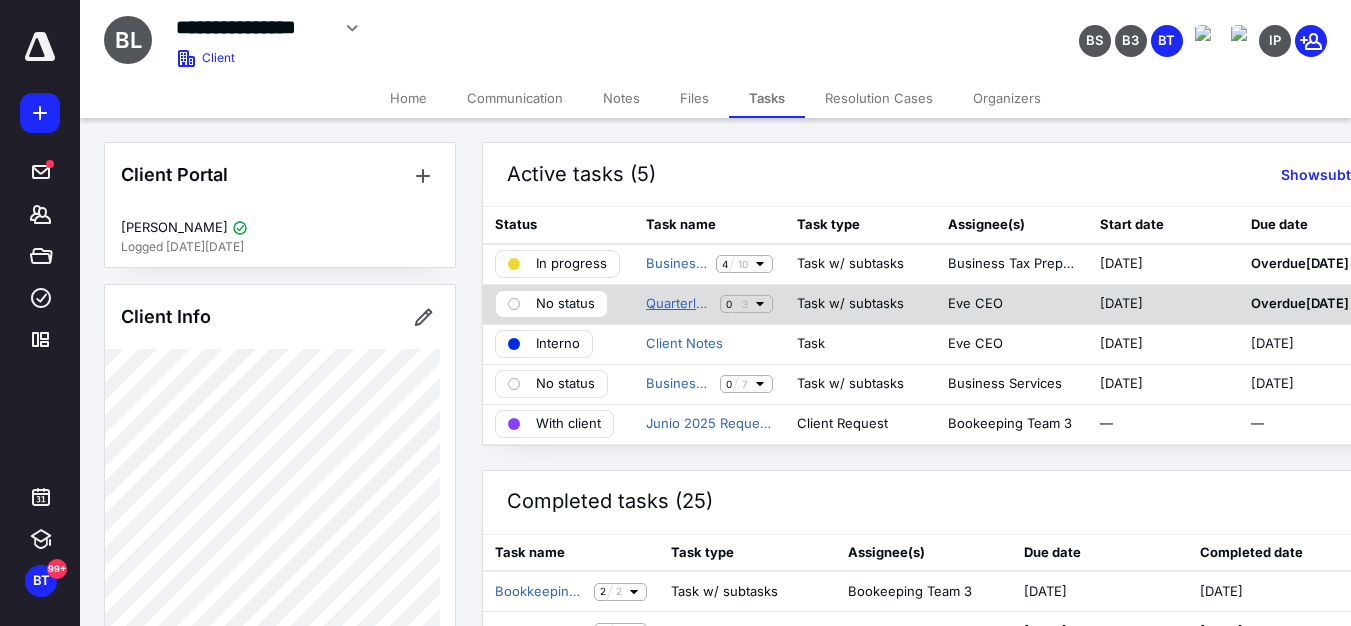 click on "Quarterly Financial Update Call" at bounding box center [679, 304] 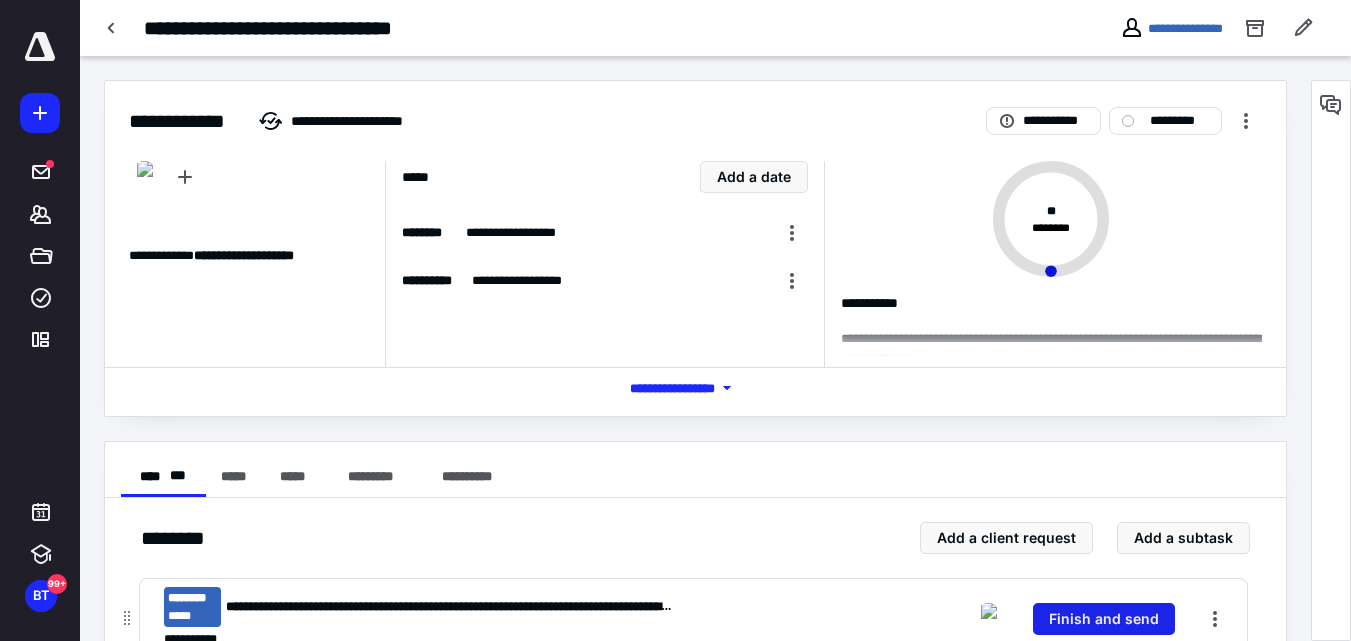 click on "Finish and send" at bounding box center (1104, 619) 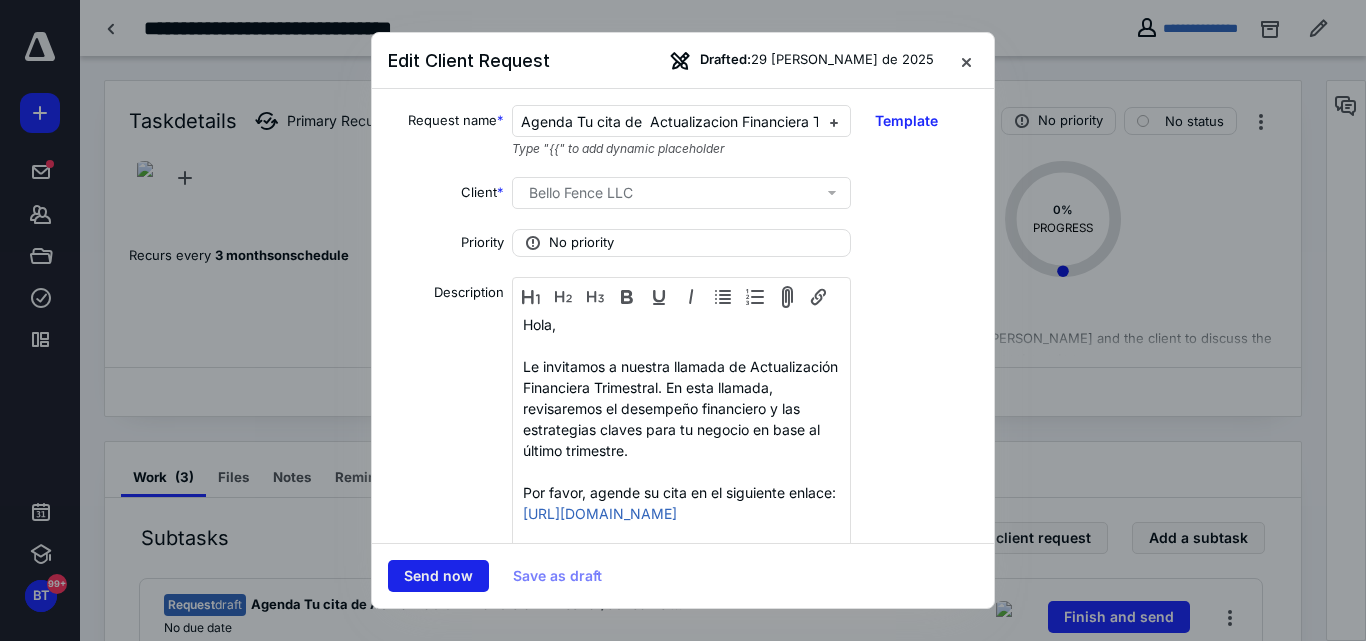 click on "Send now" at bounding box center [438, 576] 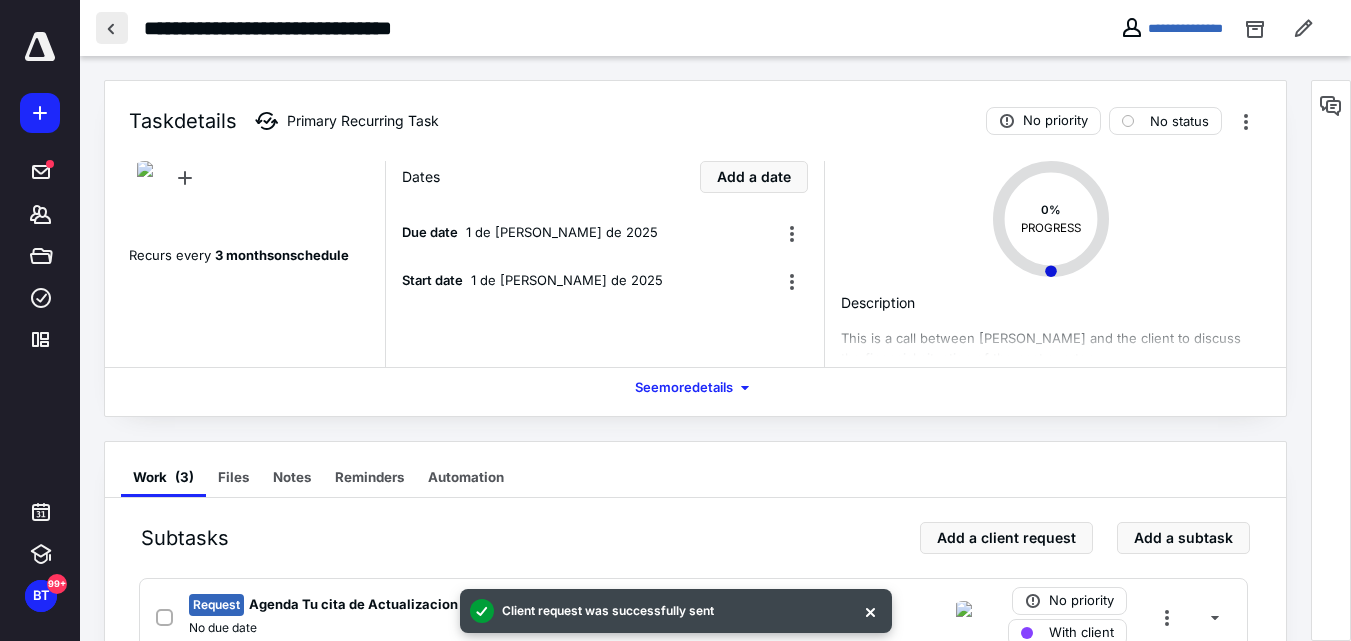 click at bounding box center [112, 28] 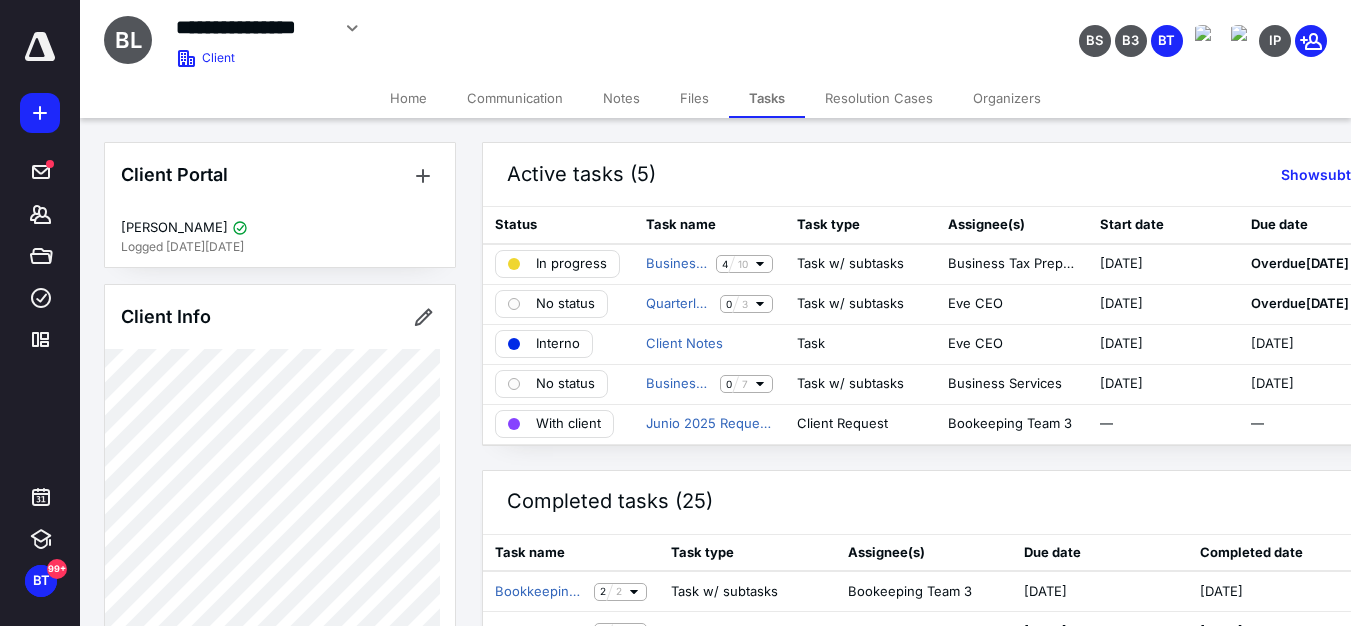 click on "**********" at bounding box center [544, 28] 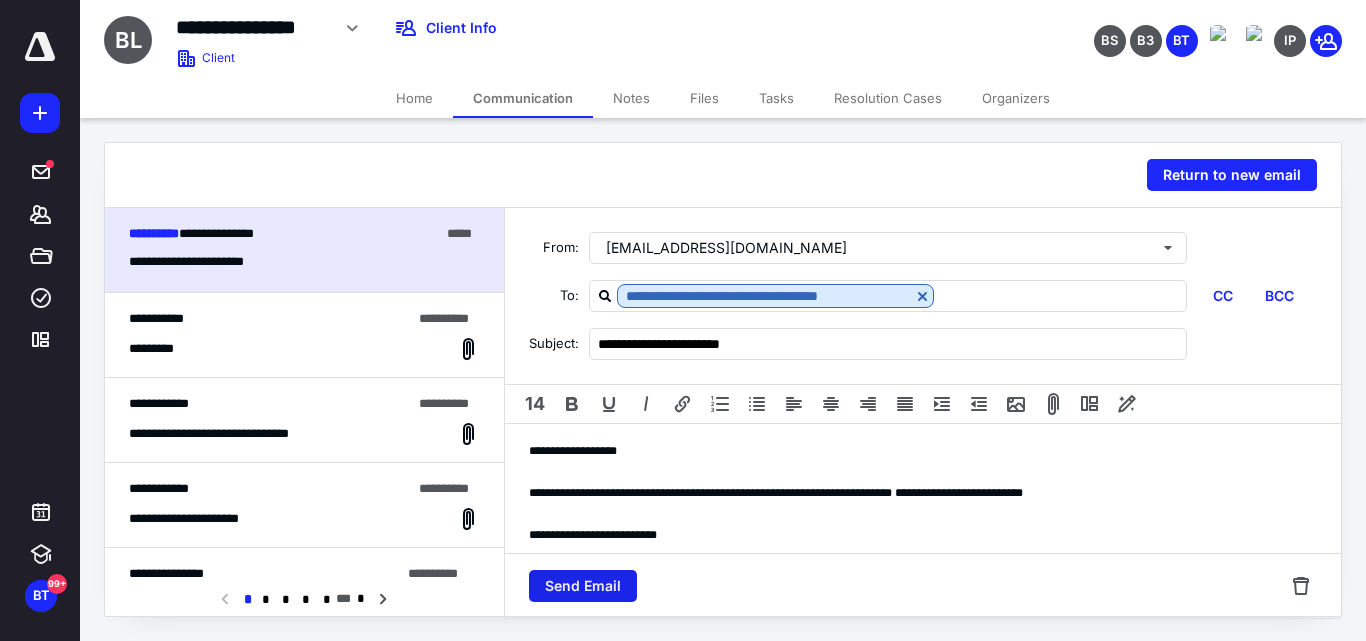 click on "Send Email" at bounding box center [583, 586] 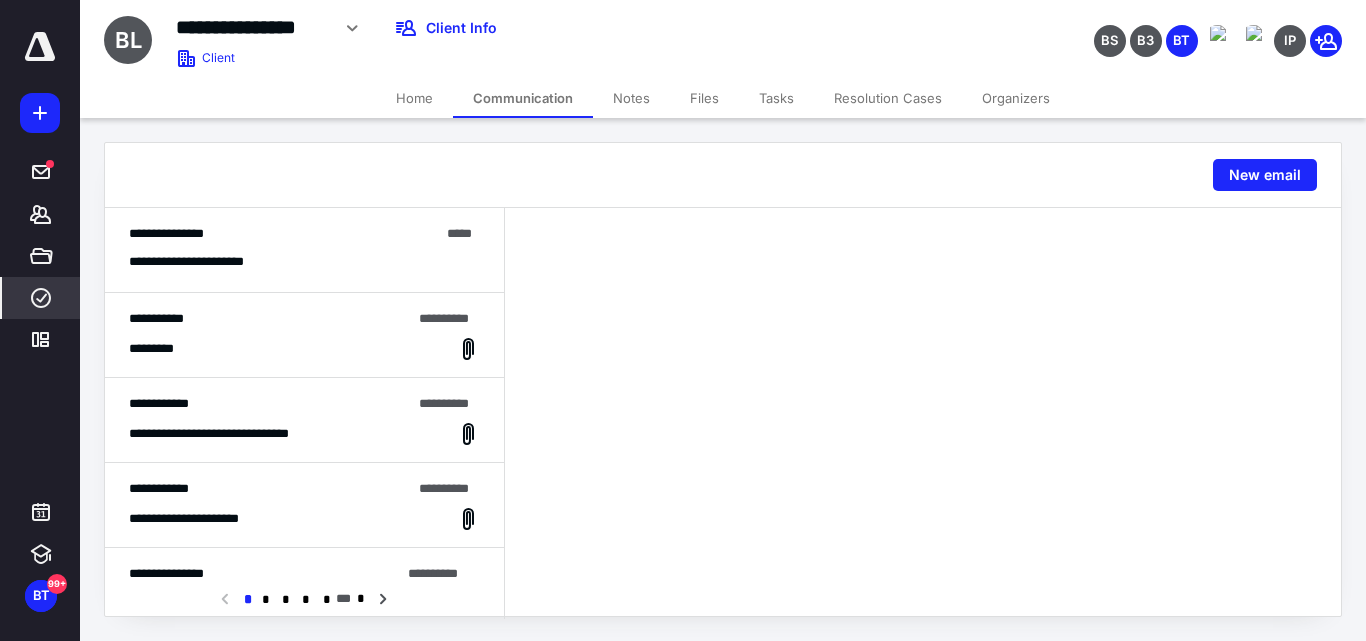 click 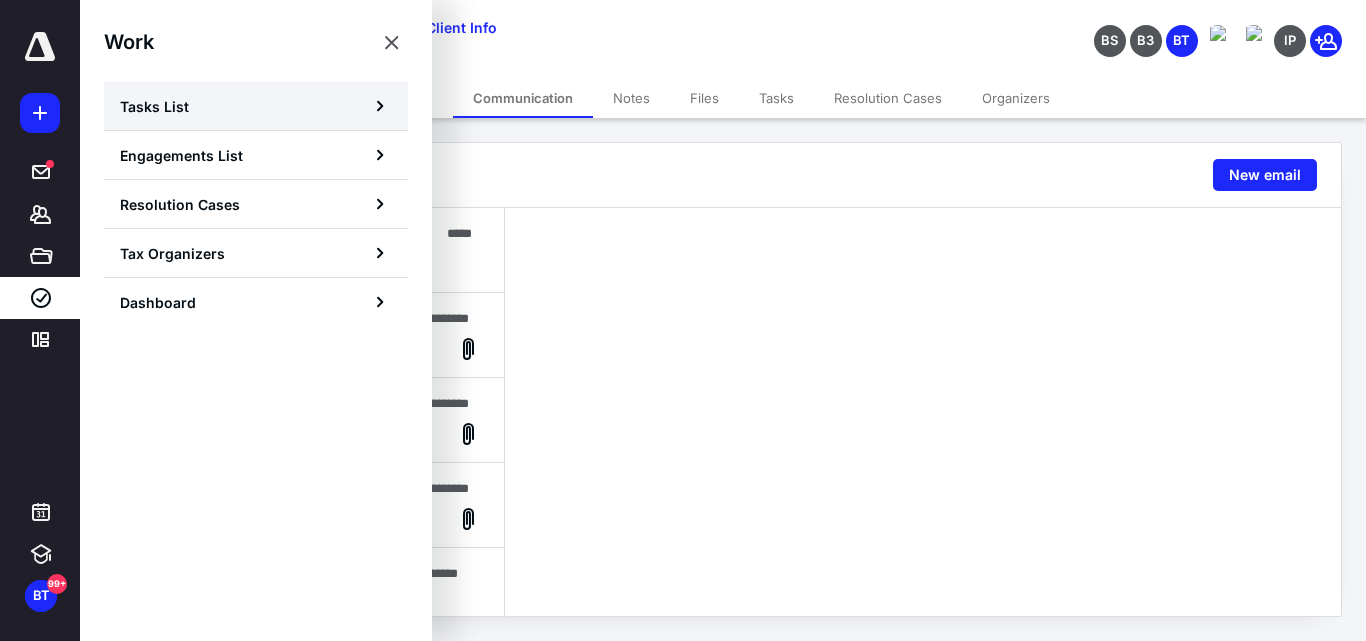 click on "Tasks List" at bounding box center [154, 106] 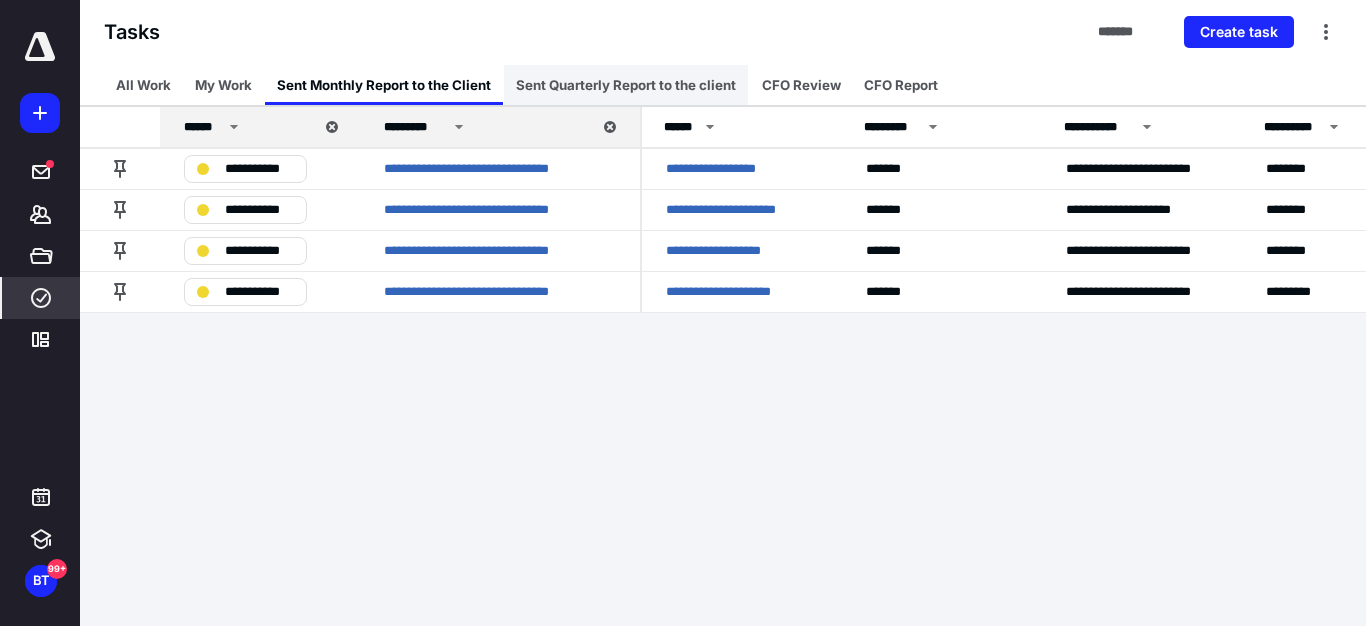 click on "Sent Quarterly Report to the client" at bounding box center (626, 85) 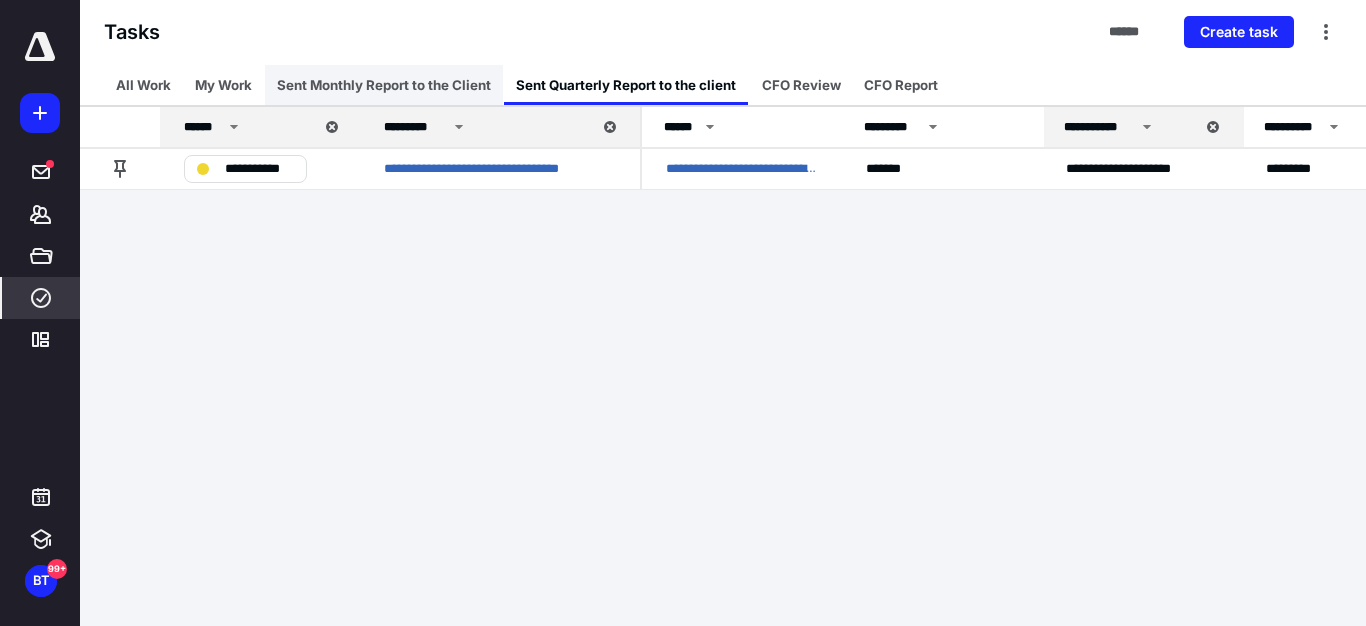 click on "Sent Monthly Report to the Client" at bounding box center [384, 85] 